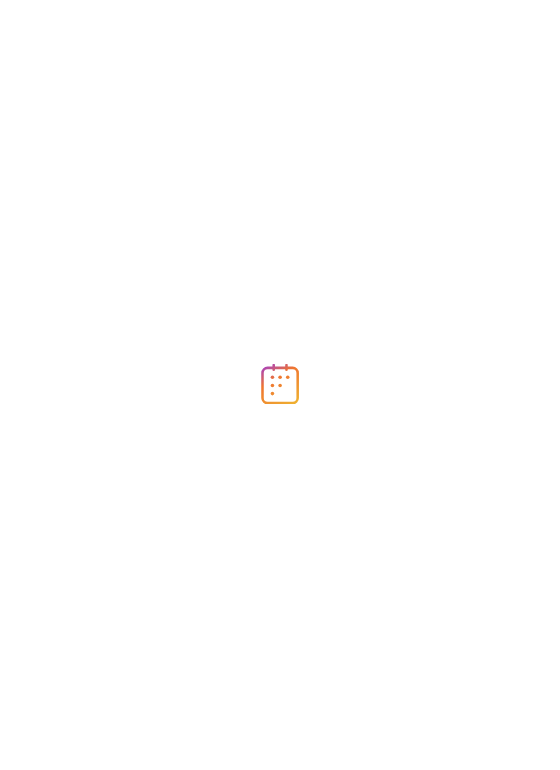scroll, scrollTop: 0, scrollLeft: 0, axis: both 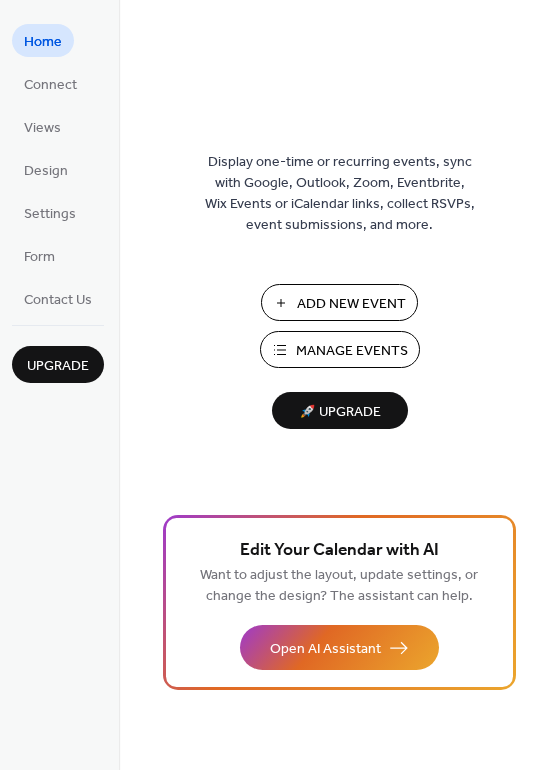 click on "Add New Event" at bounding box center [351, 304] 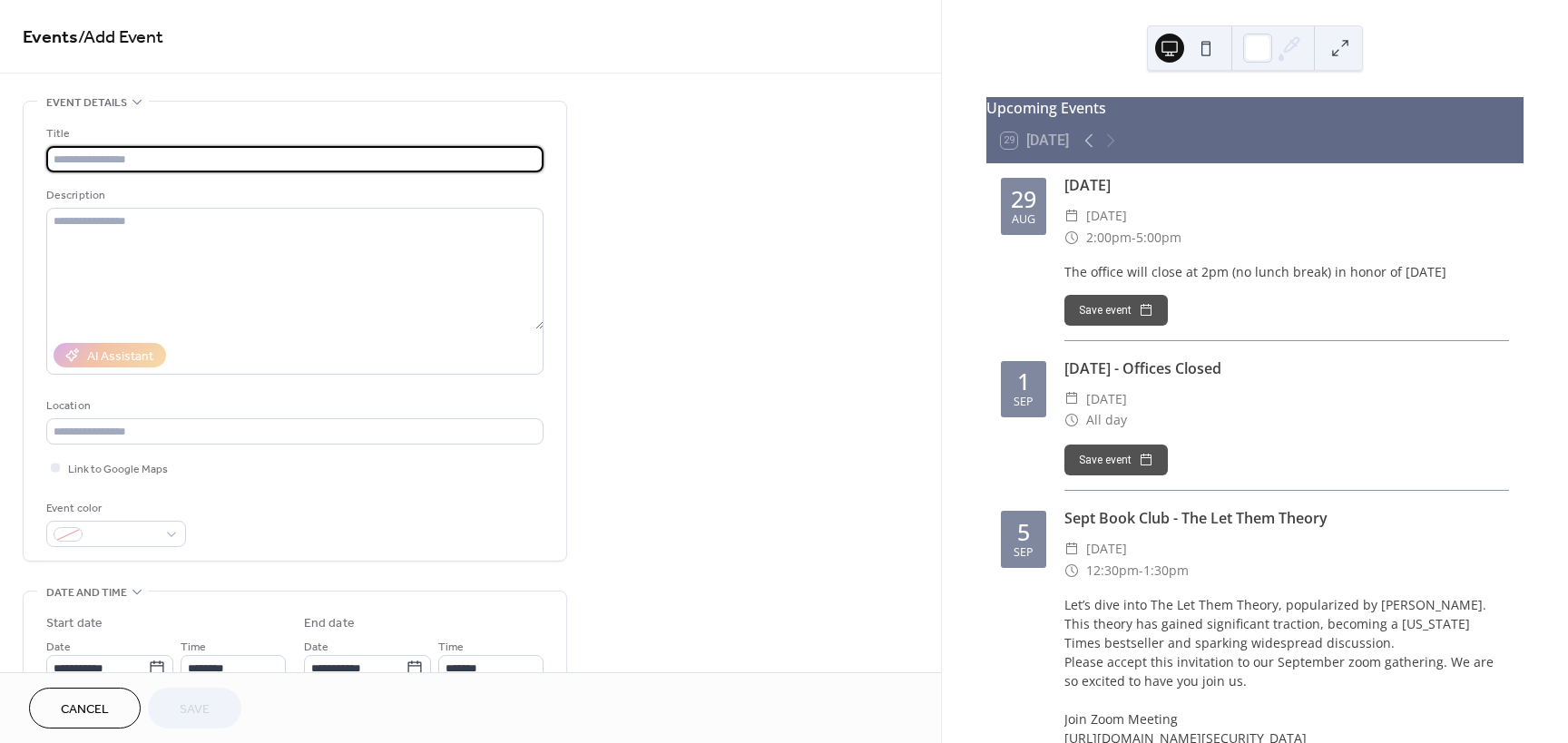 scroll, scrollTop: 0, scrollLeft: 0, axis: both 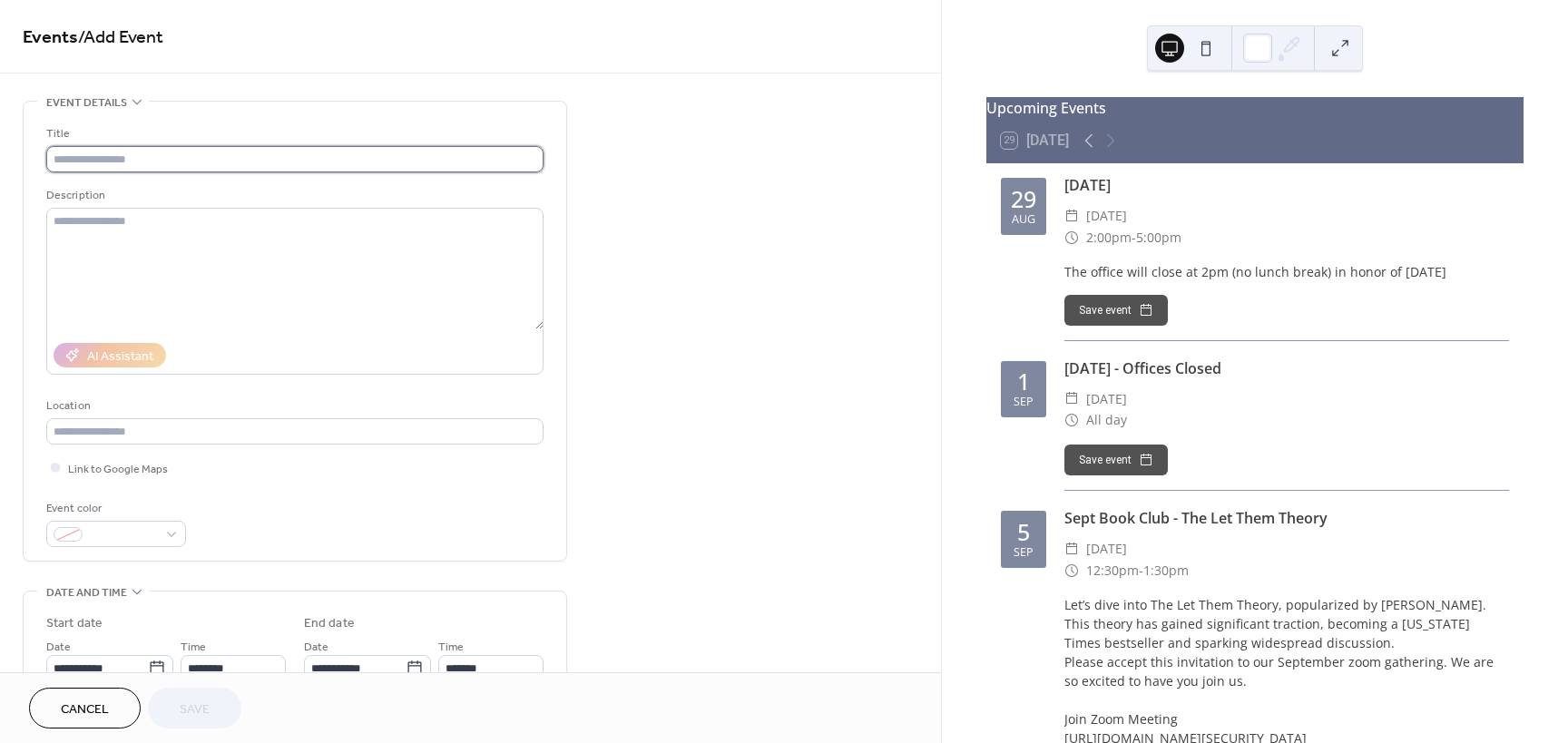 click at bounding box center [295, 159] 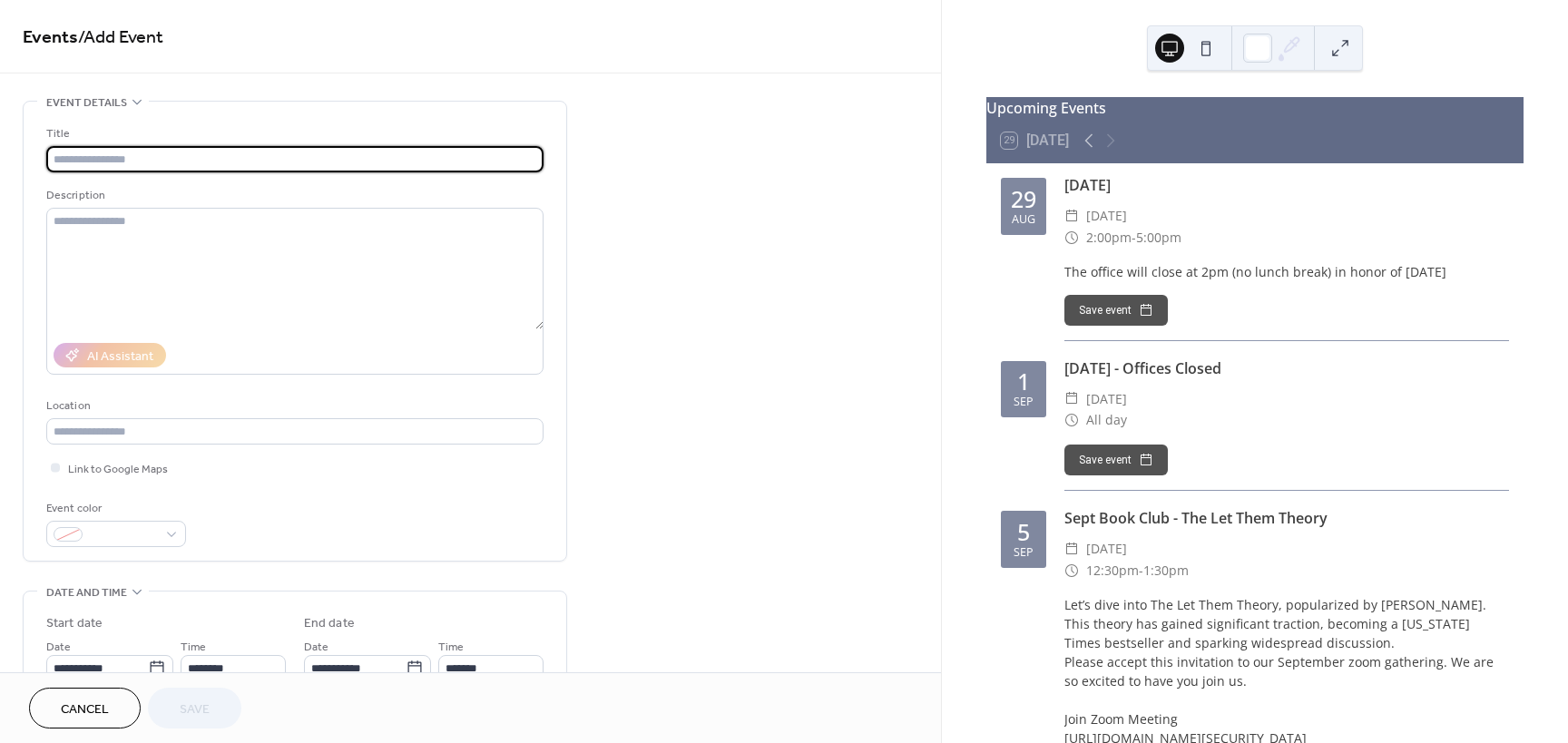 paste on "**********" 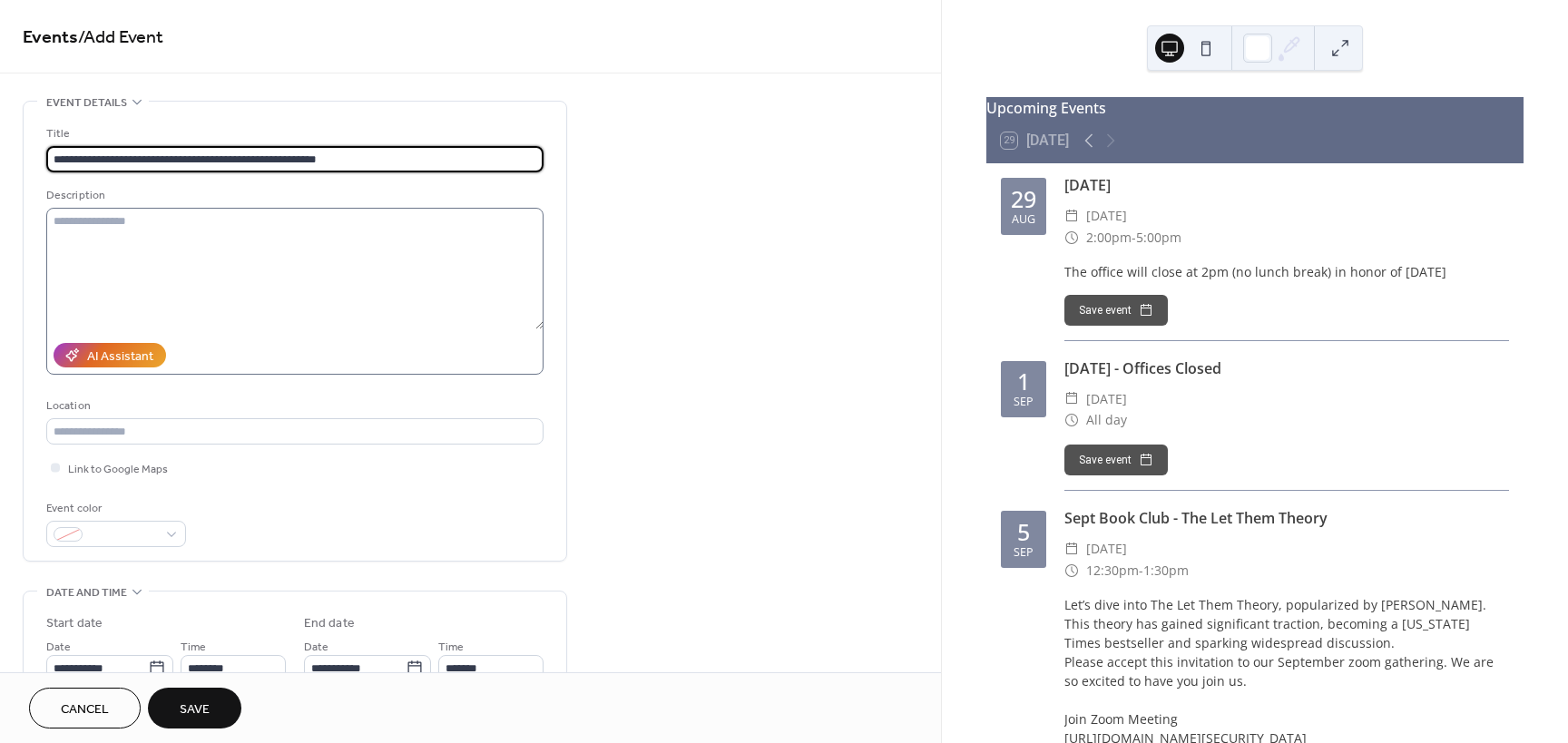 type on "**********" 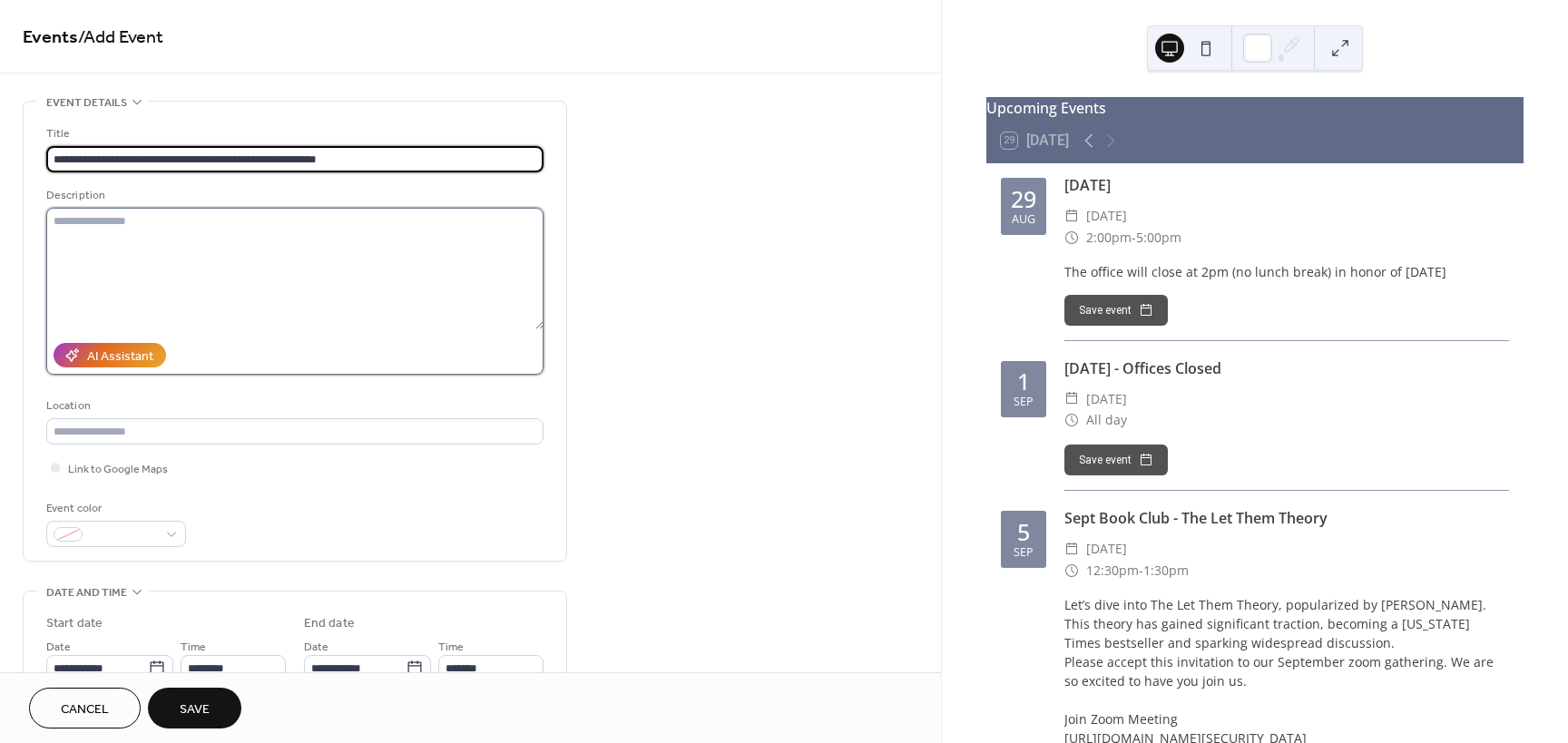 click at bounding box center [295, 269] 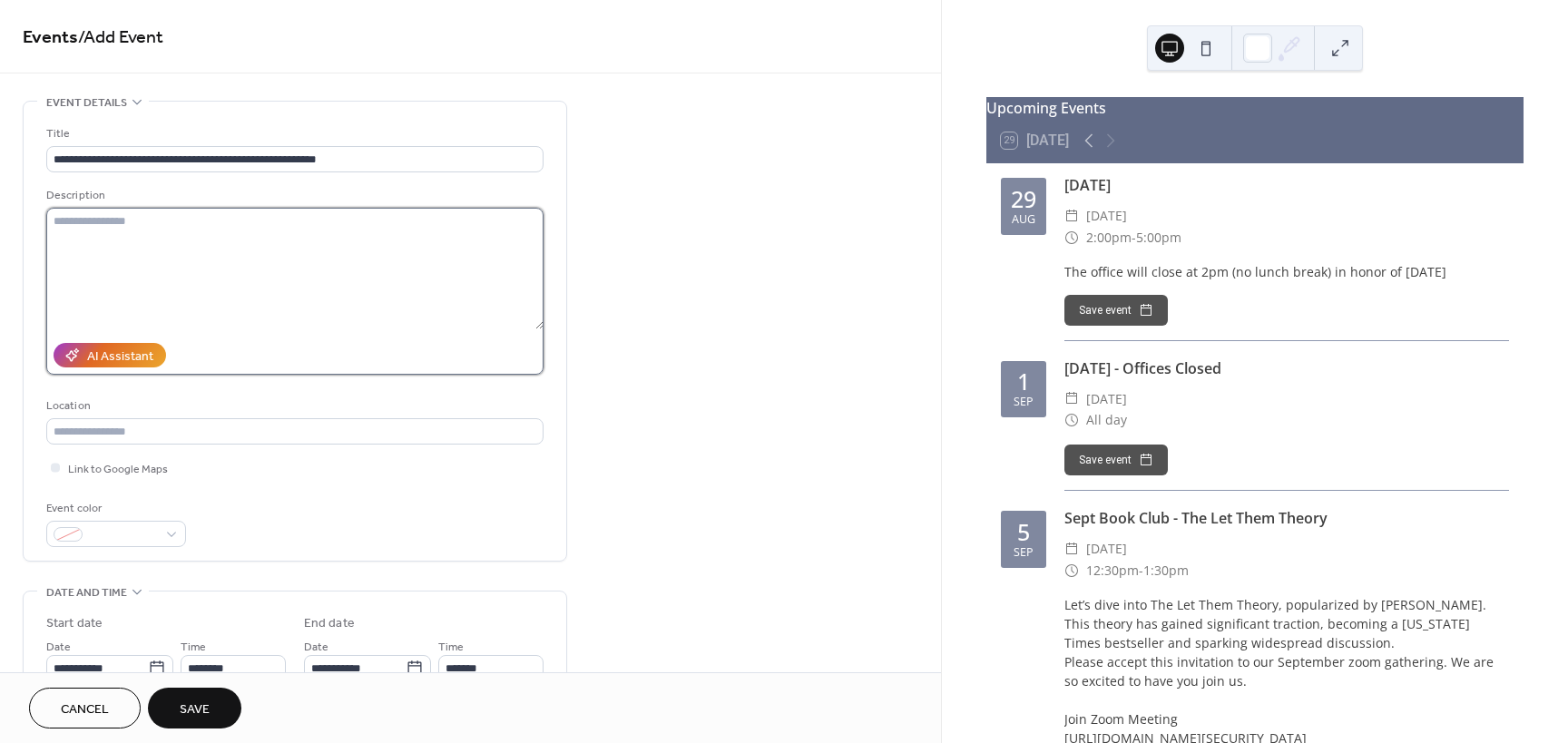 click at bounding box center [295, 269] 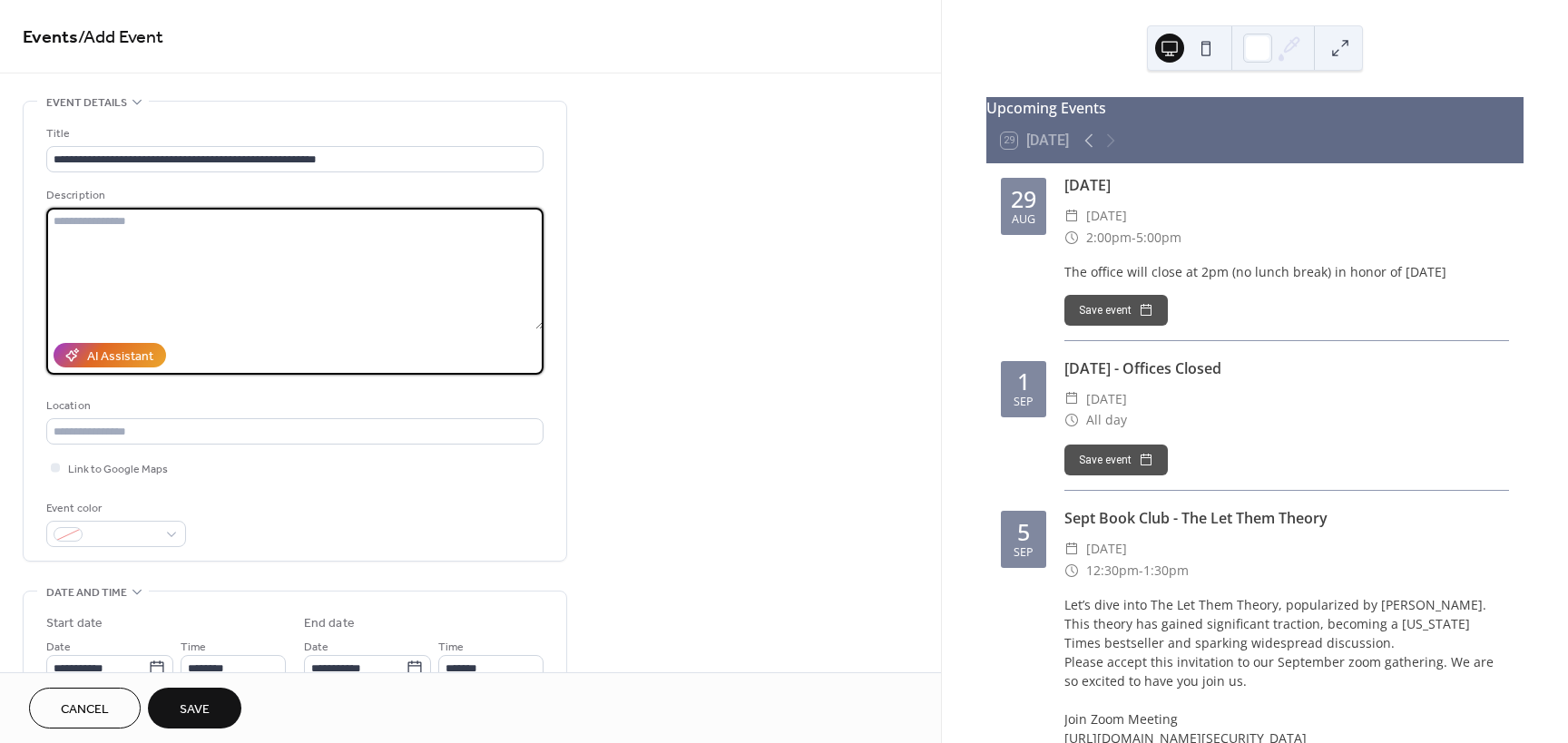paste on "**********" 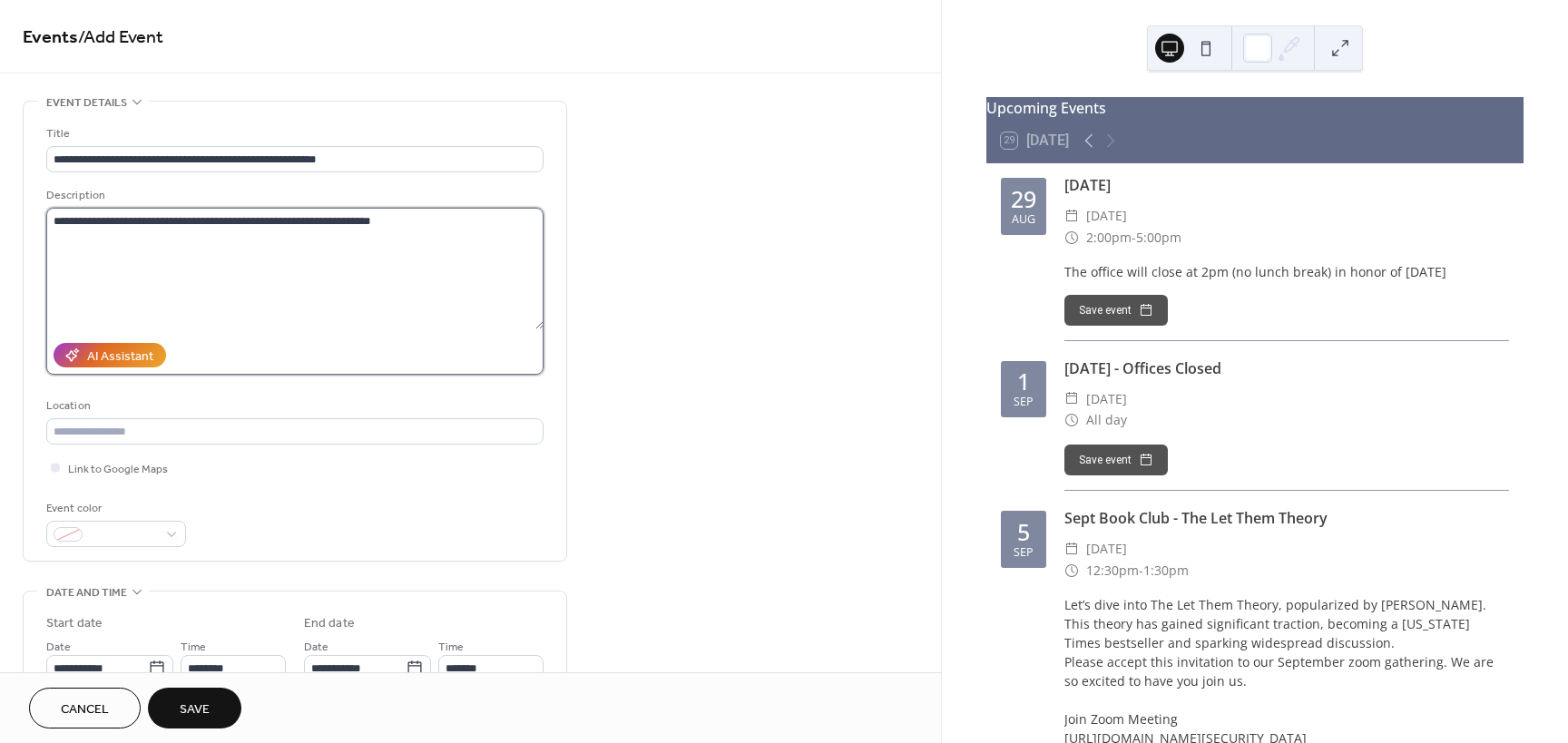 click on "**********" at bounding box center [295, 269] 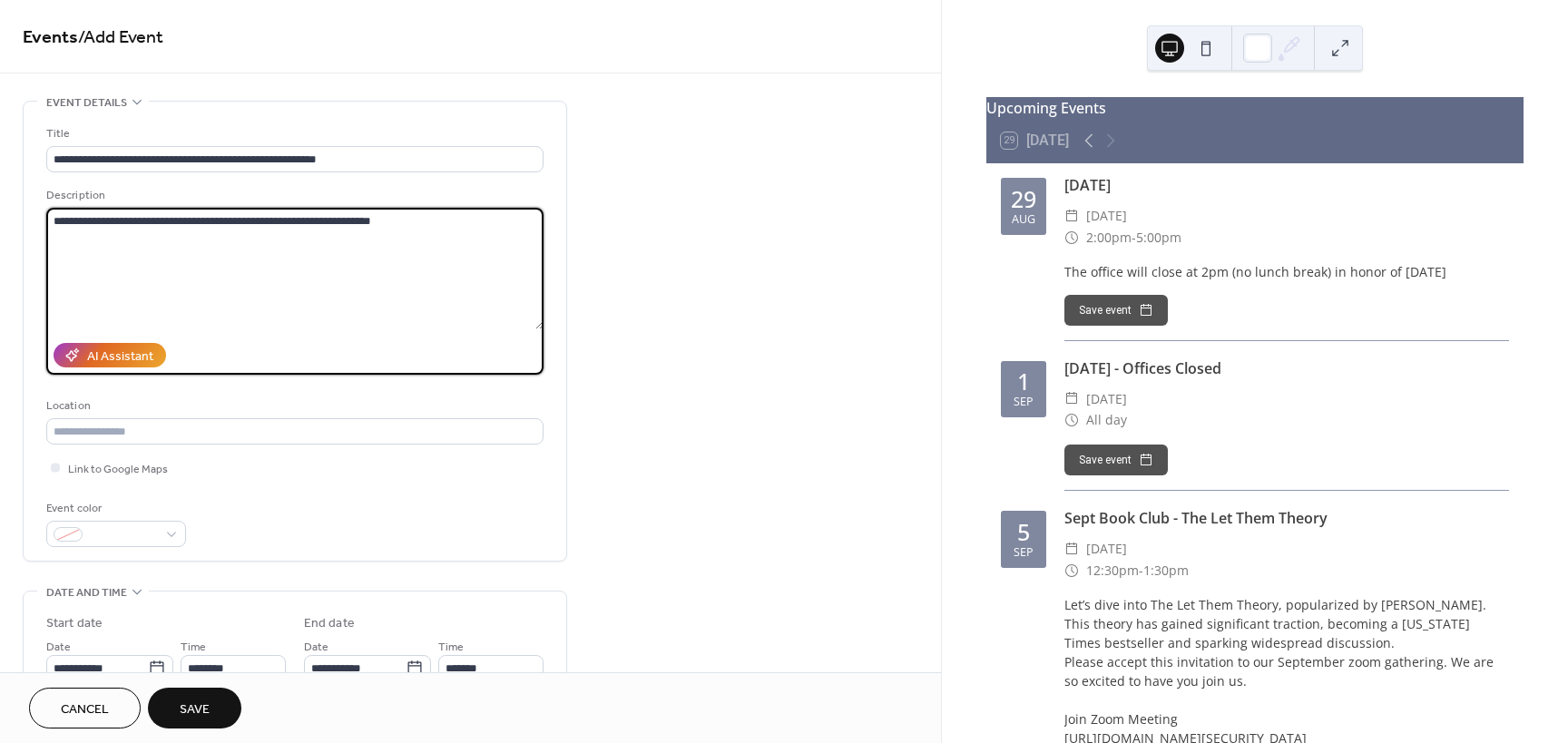 paste on "**********" 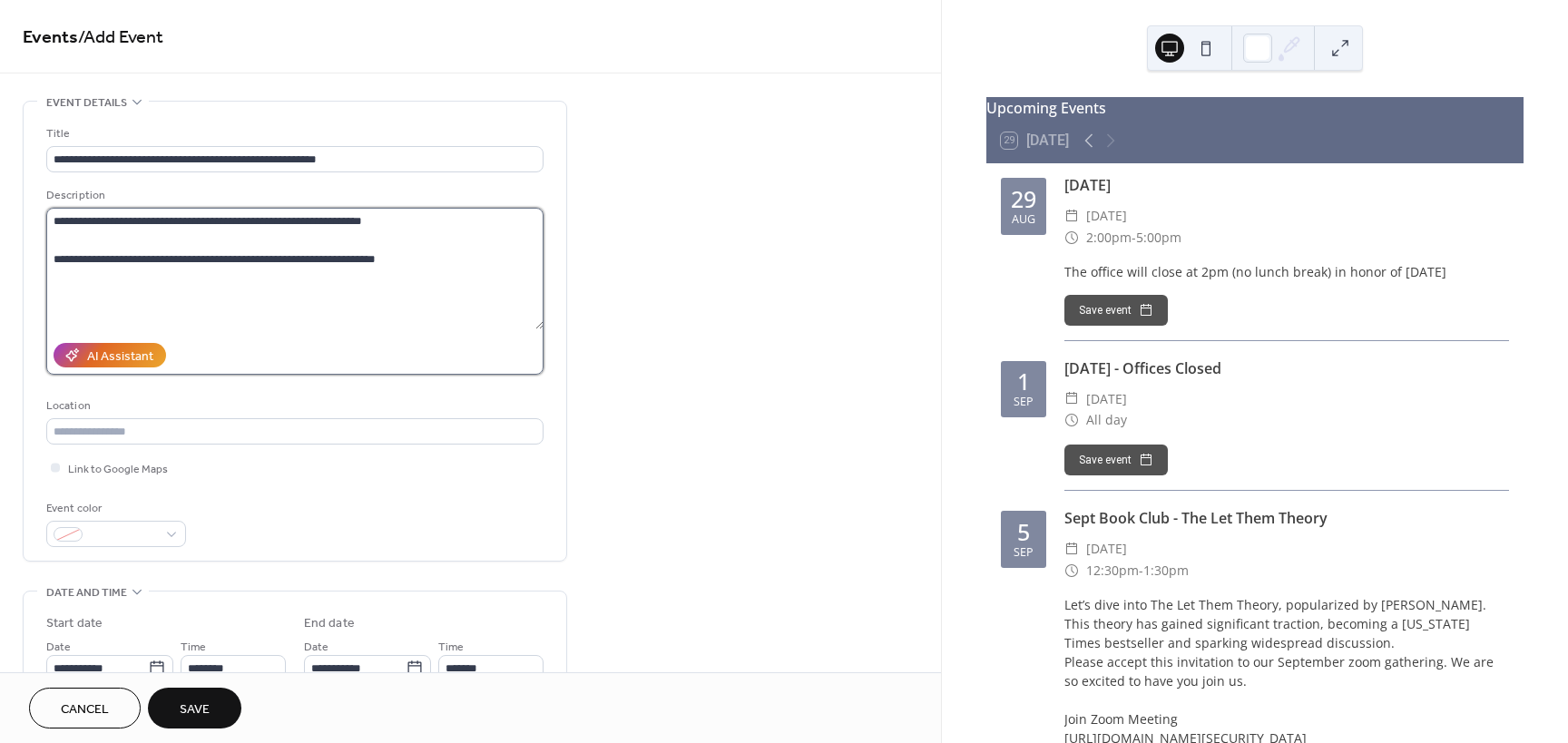 click on "**********" at bounding box center (295, 269) 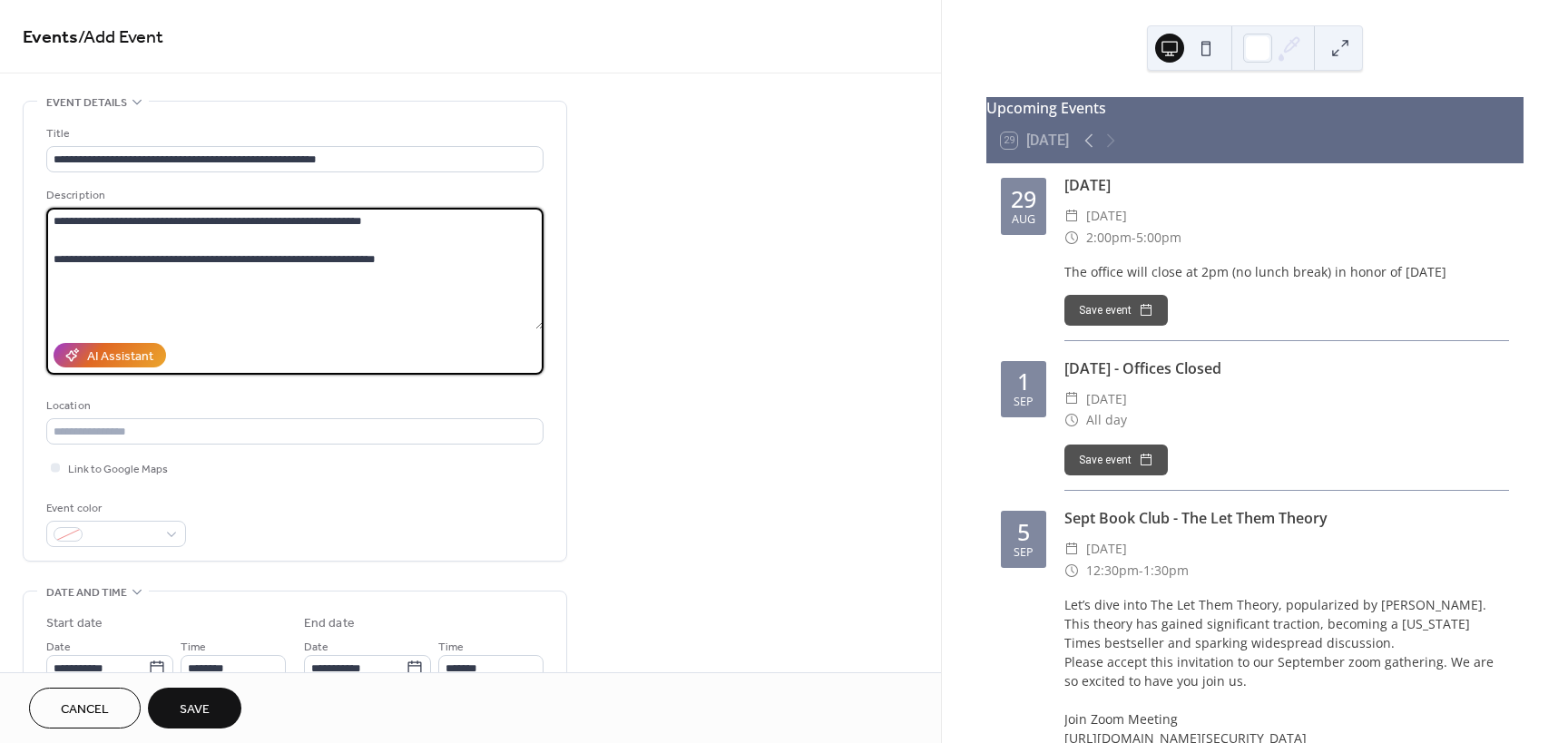 paste on "**********" 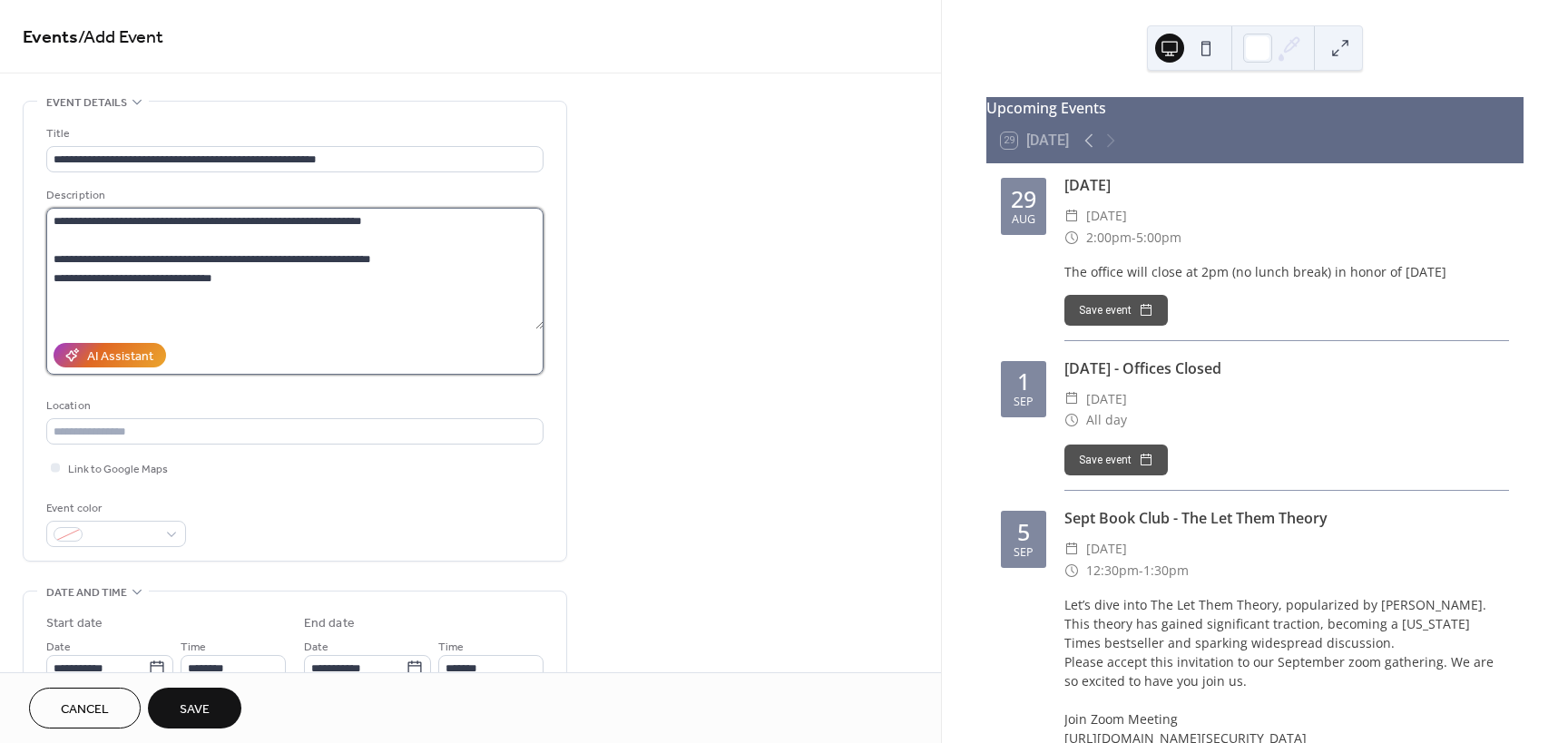click on "**********" at bounding box center [295, 269] 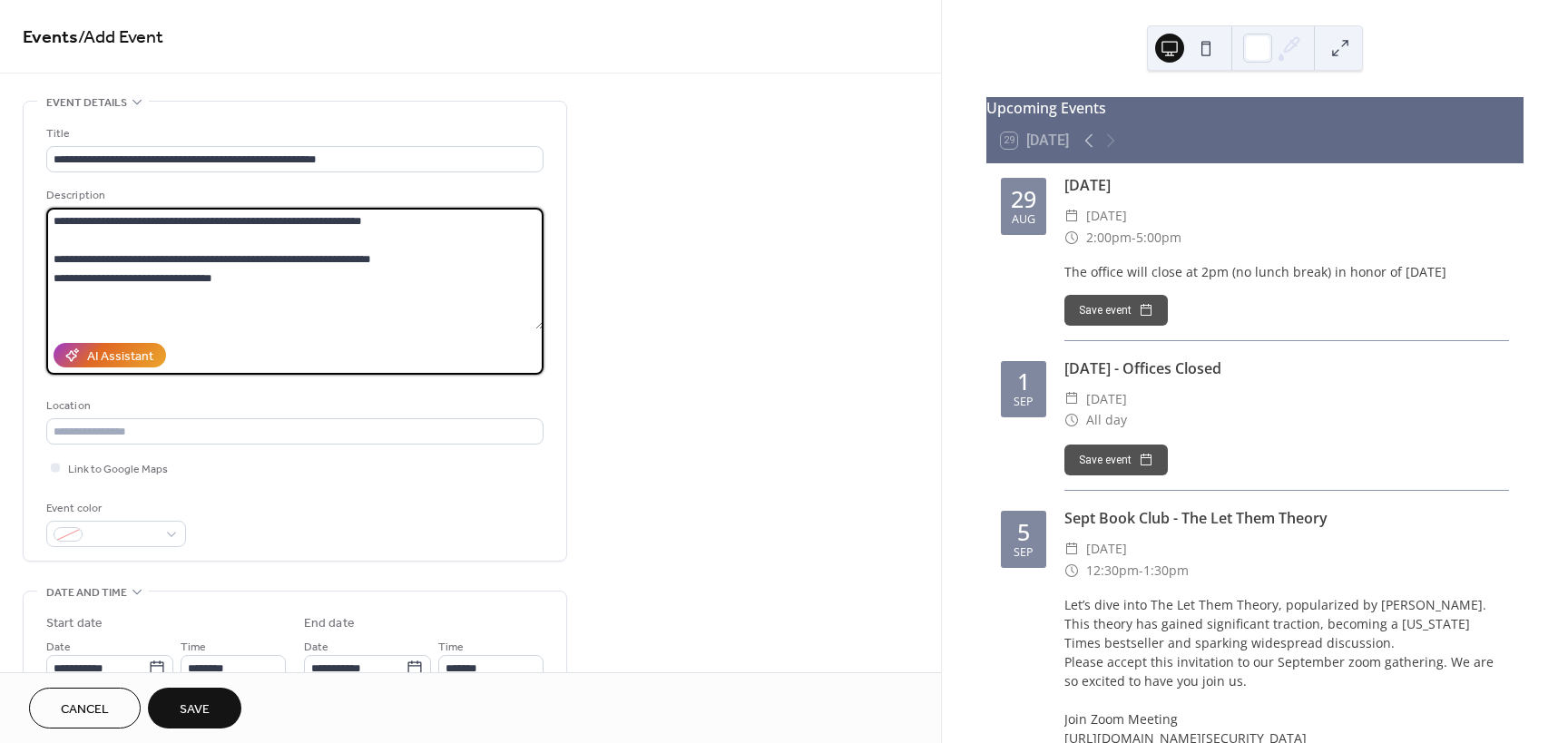 paste on "**********" 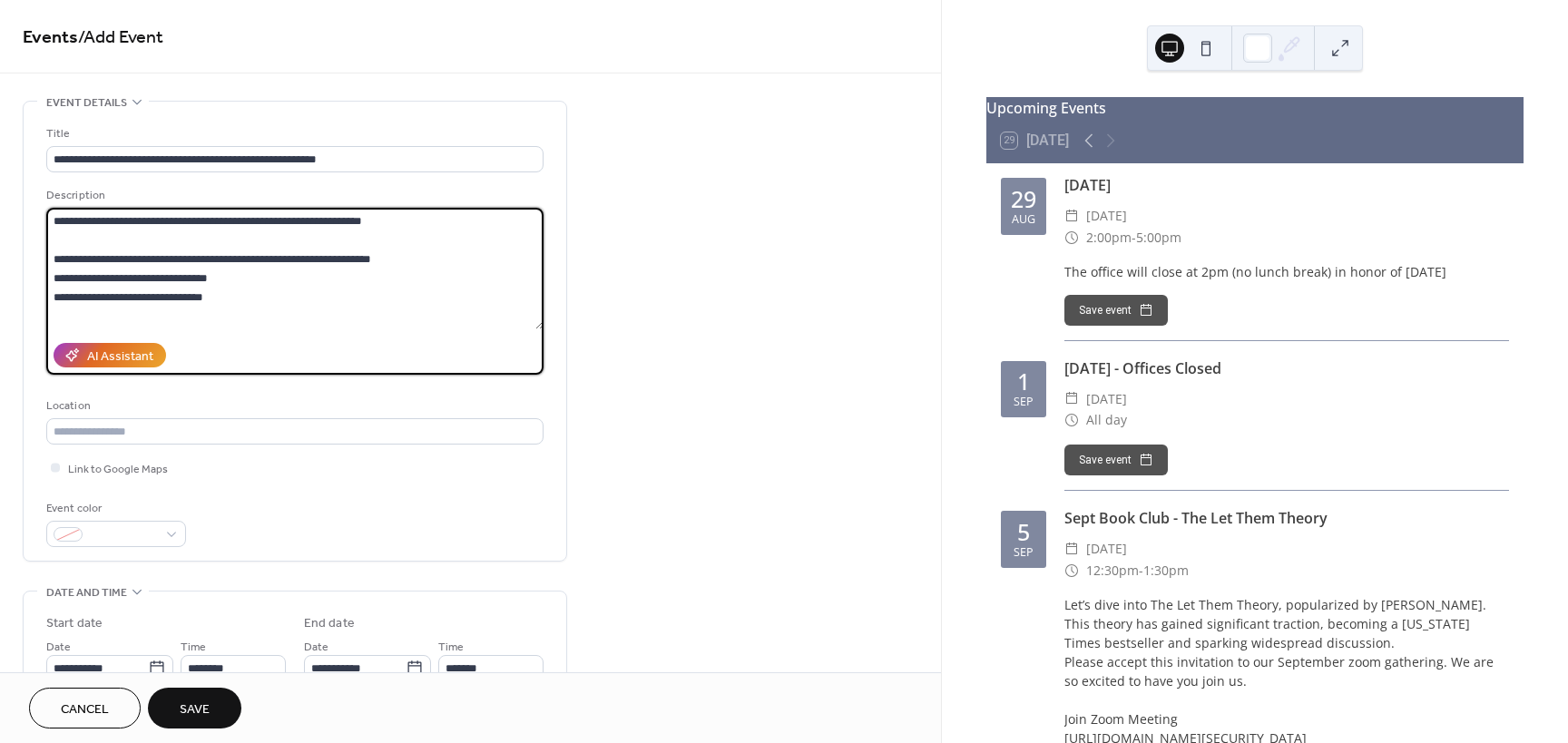 click on "**********" at bounding box center (295, 269) 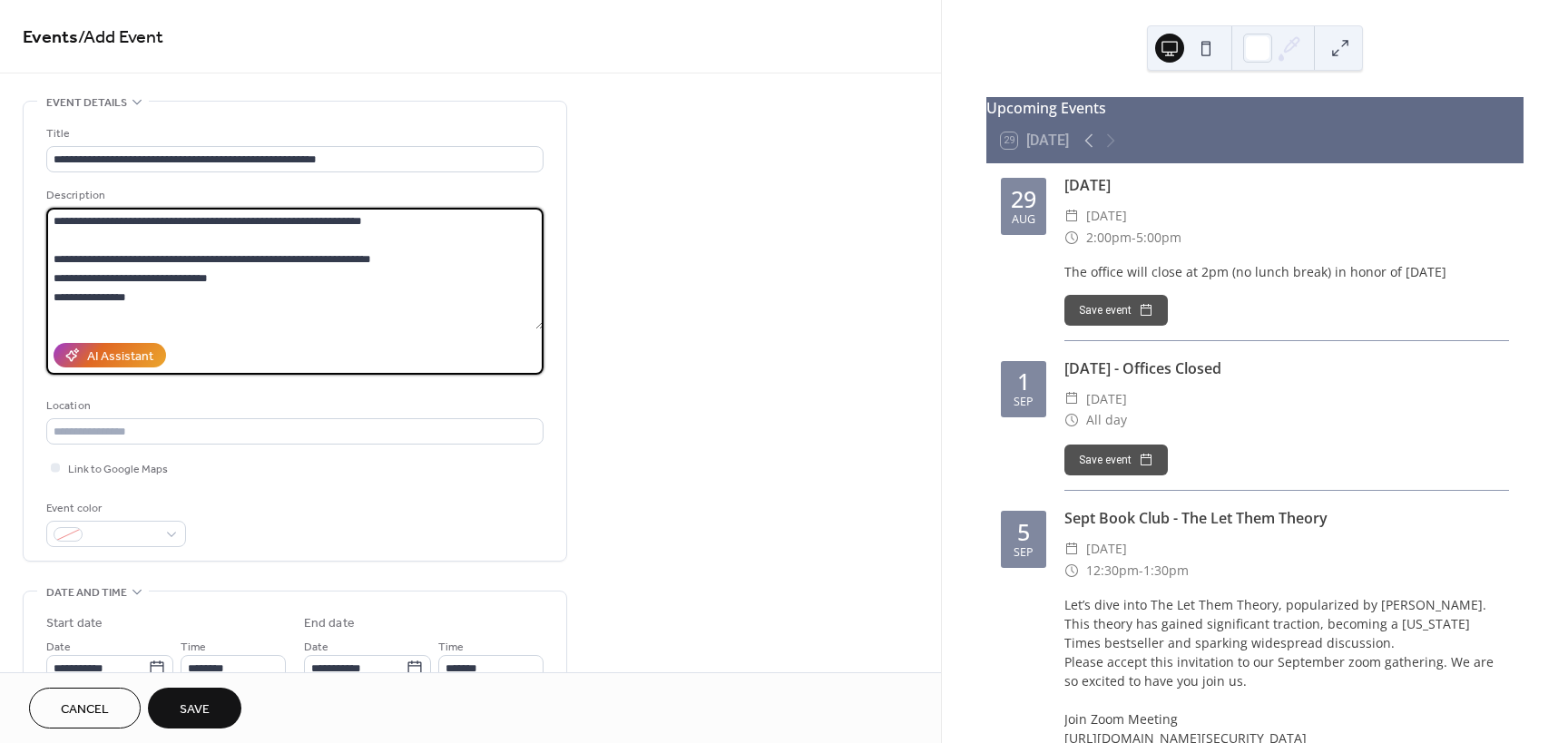 click on "**********" at bounding box center [295, 269] 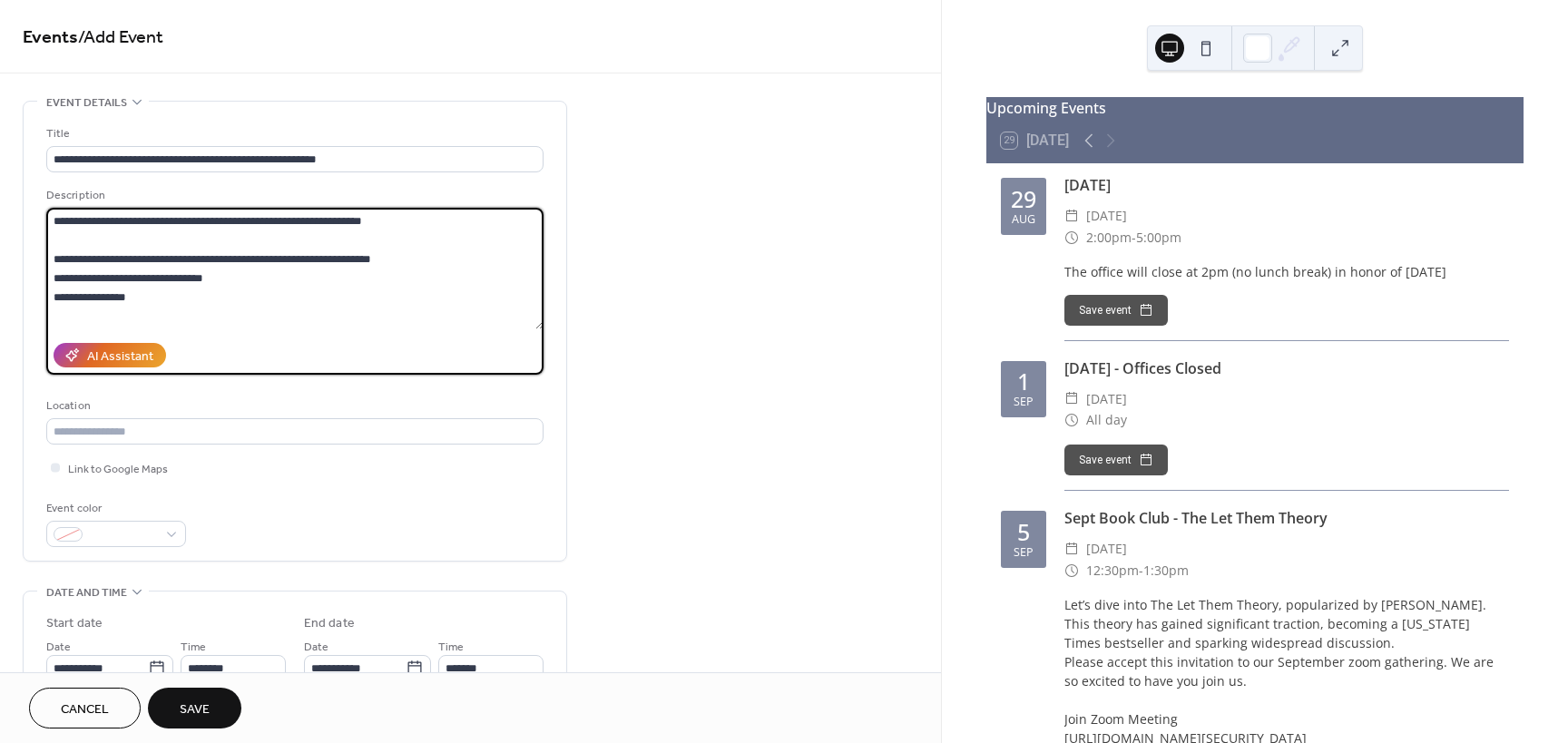 click on "**********" at bounding box center (295, 269) 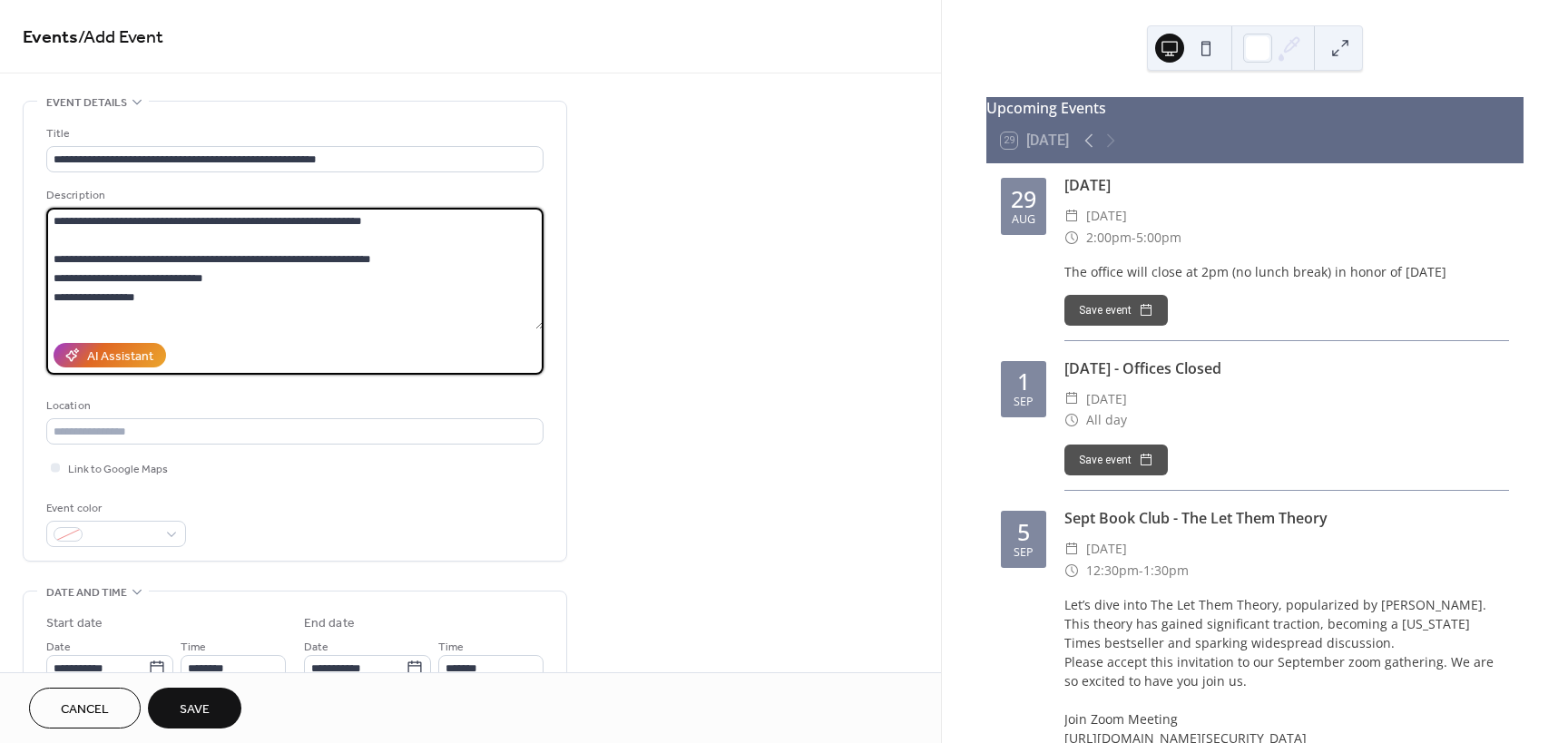 click on "**********" at bounding box center (295, 269) 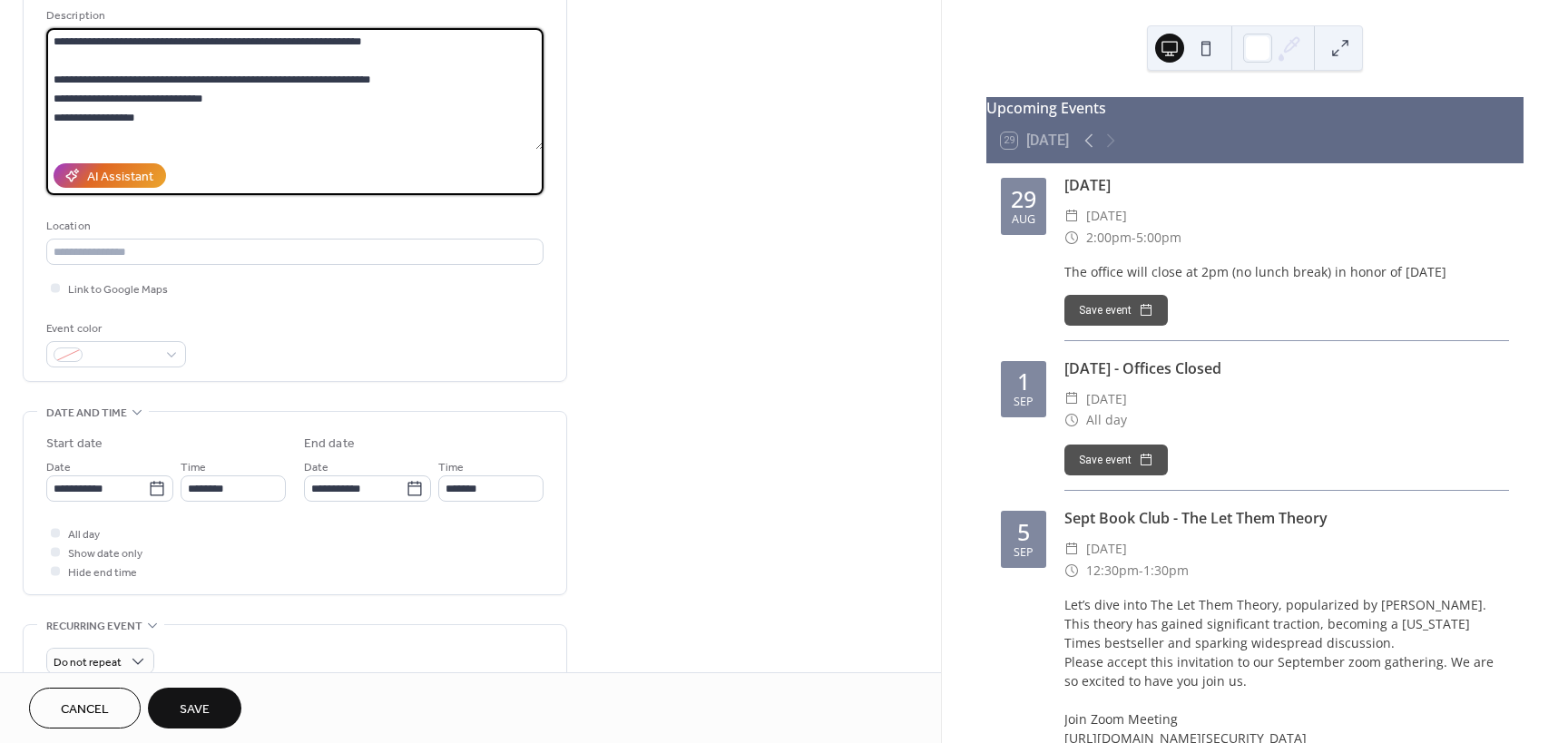 scroll, scrollTop: 181, scrollLeft: 0, axis: vertical 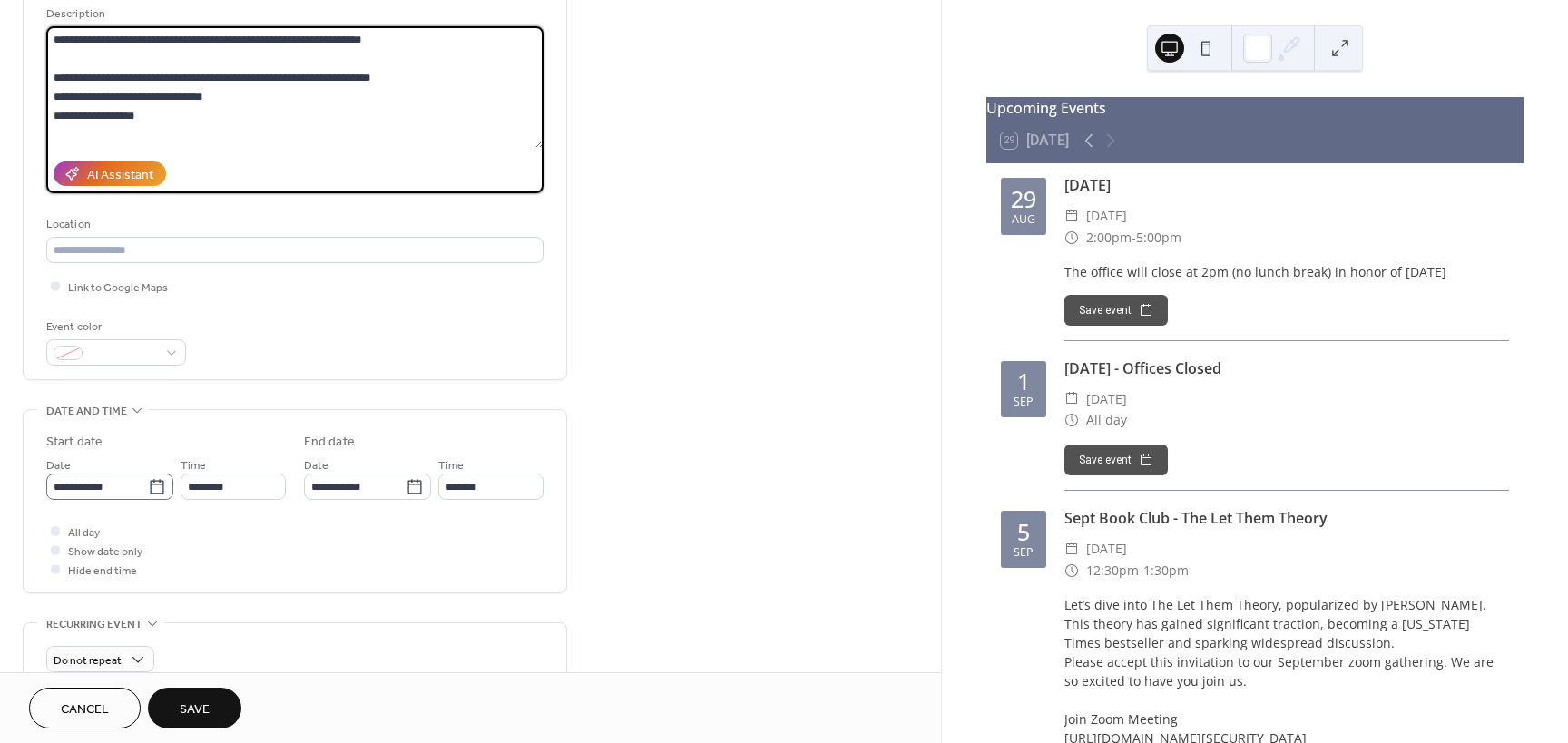type on "**********" 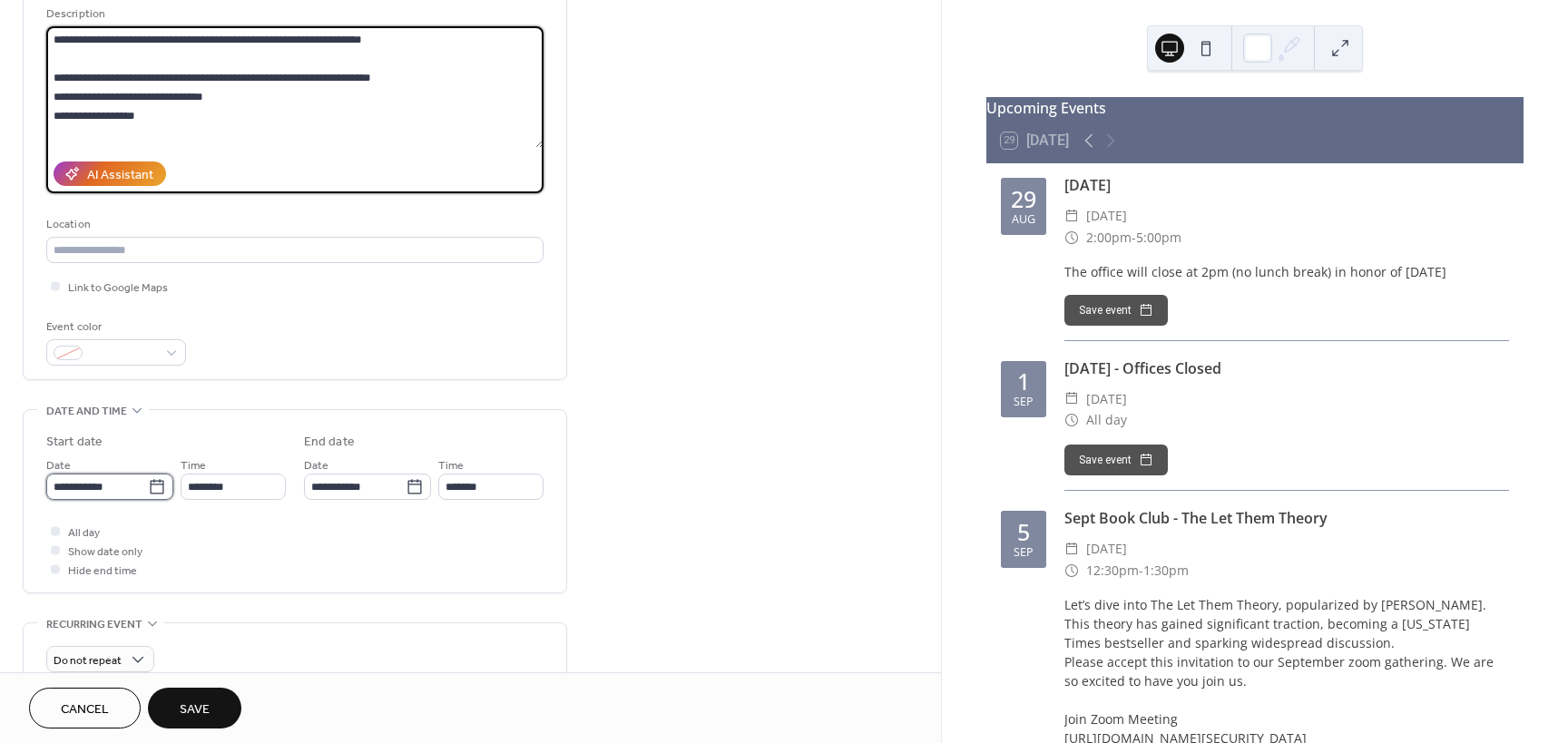 click on "**********" at bounding box center [97, 486] 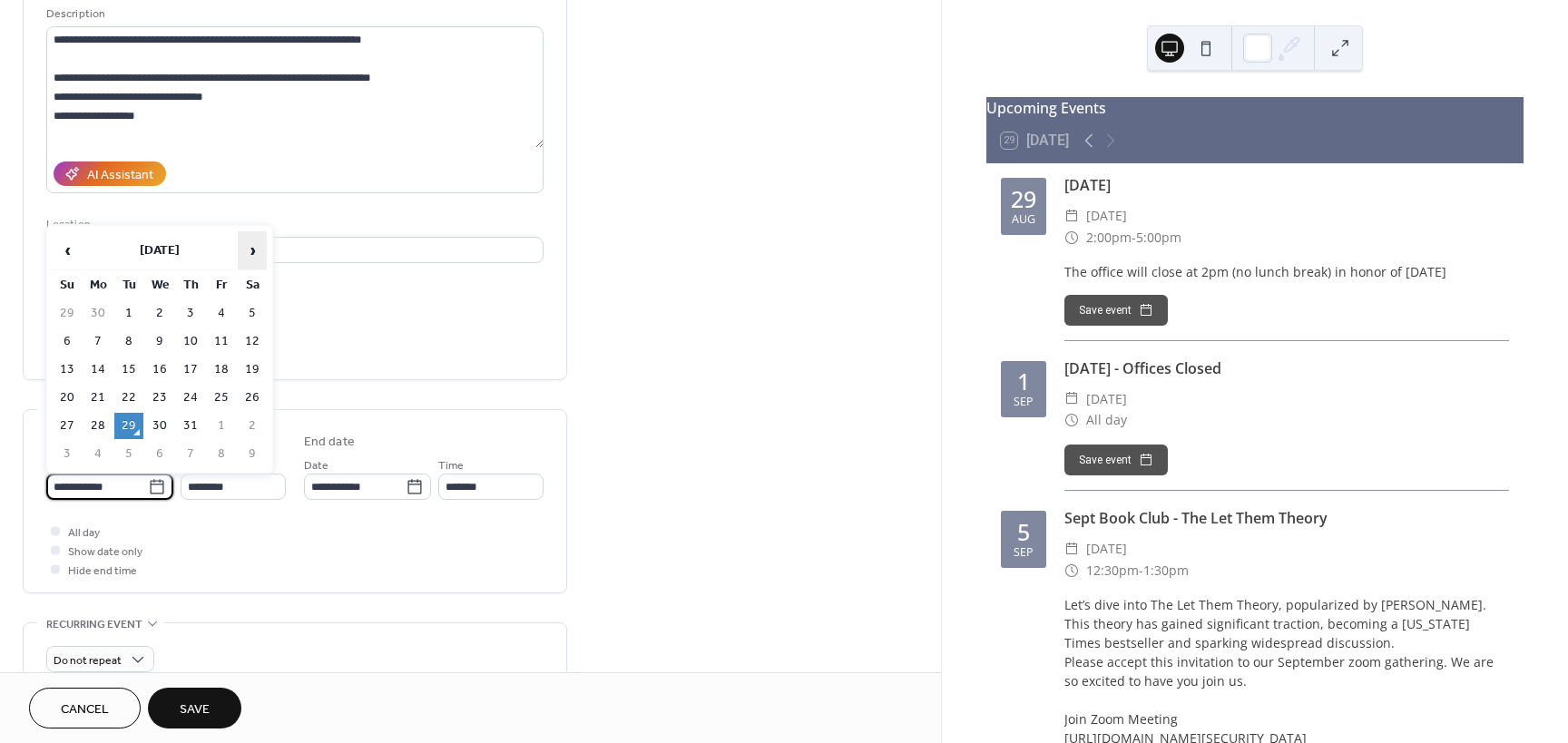 click on "›" at bounding box center (252, 250) 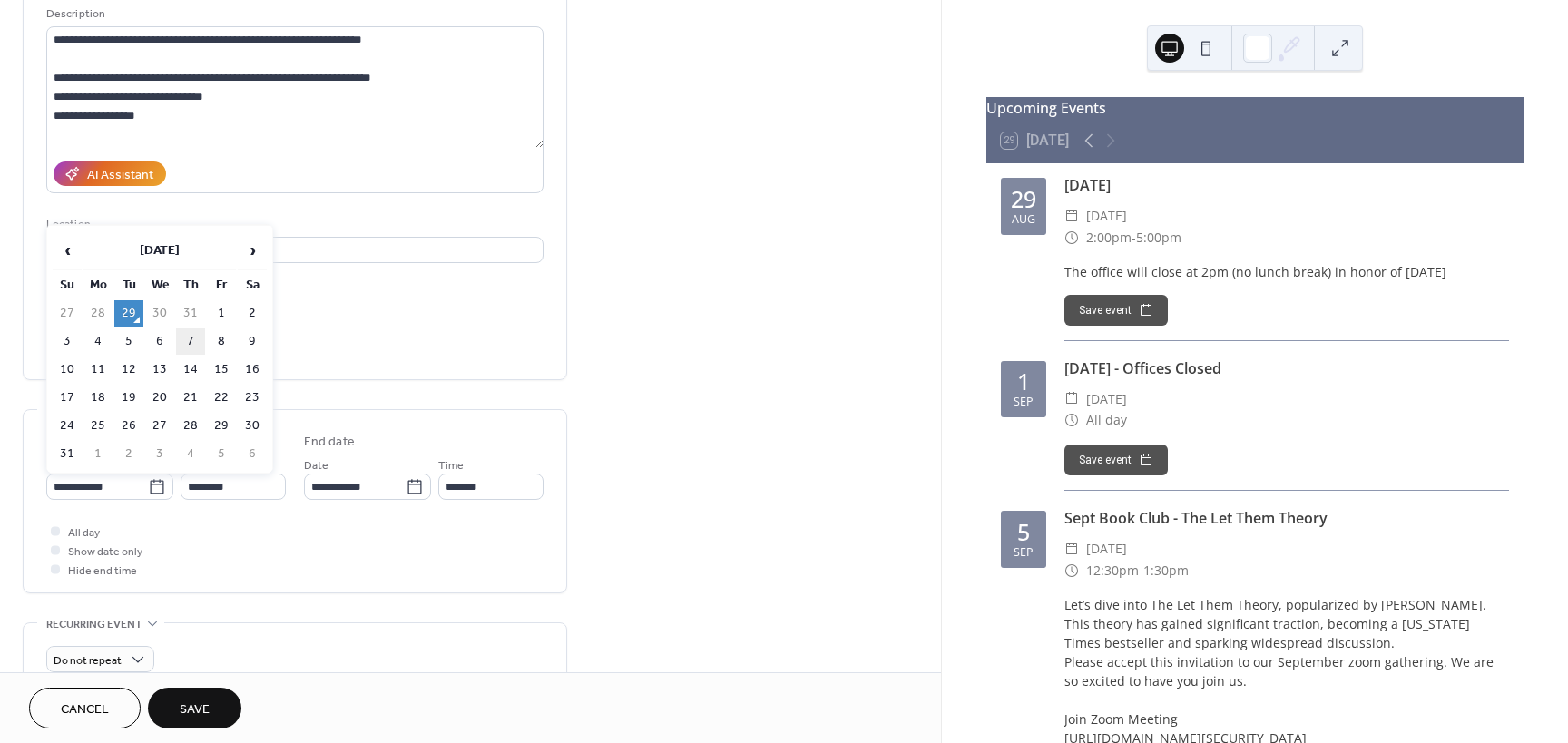 click on "7" at bounding box center (191, 341) 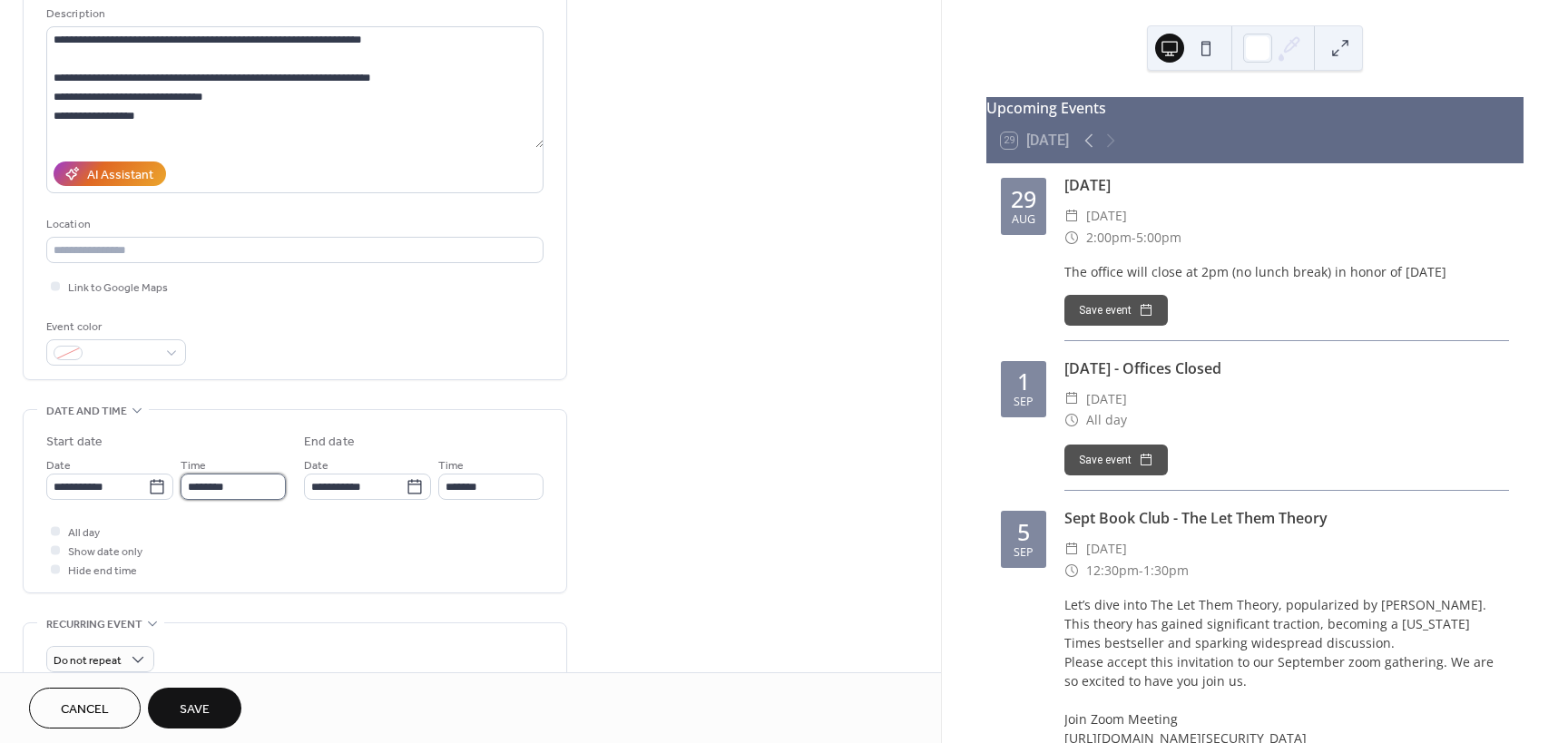 click on "********" at bounding box center [233, 486] 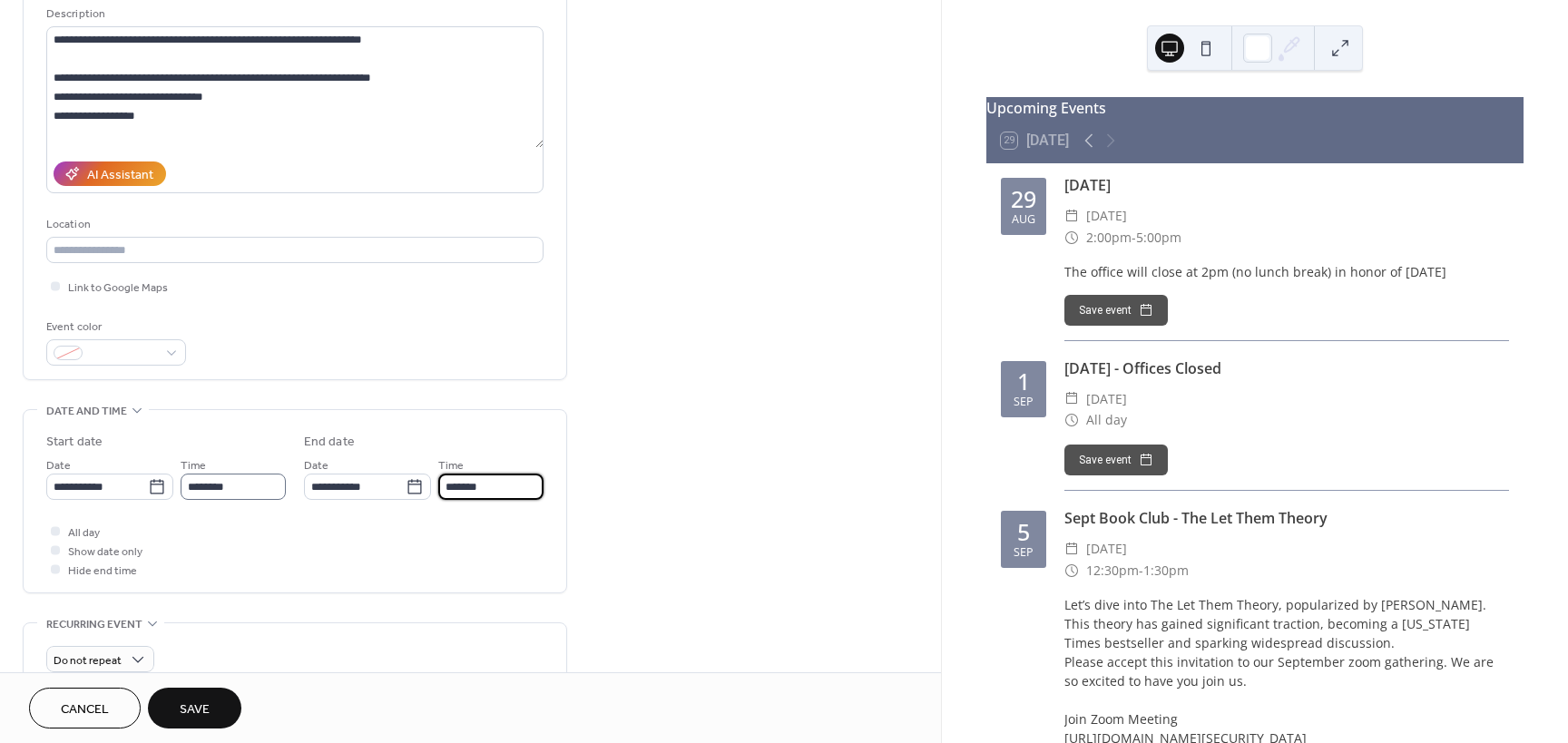 click on "*******" at bounding box center (491, 486) 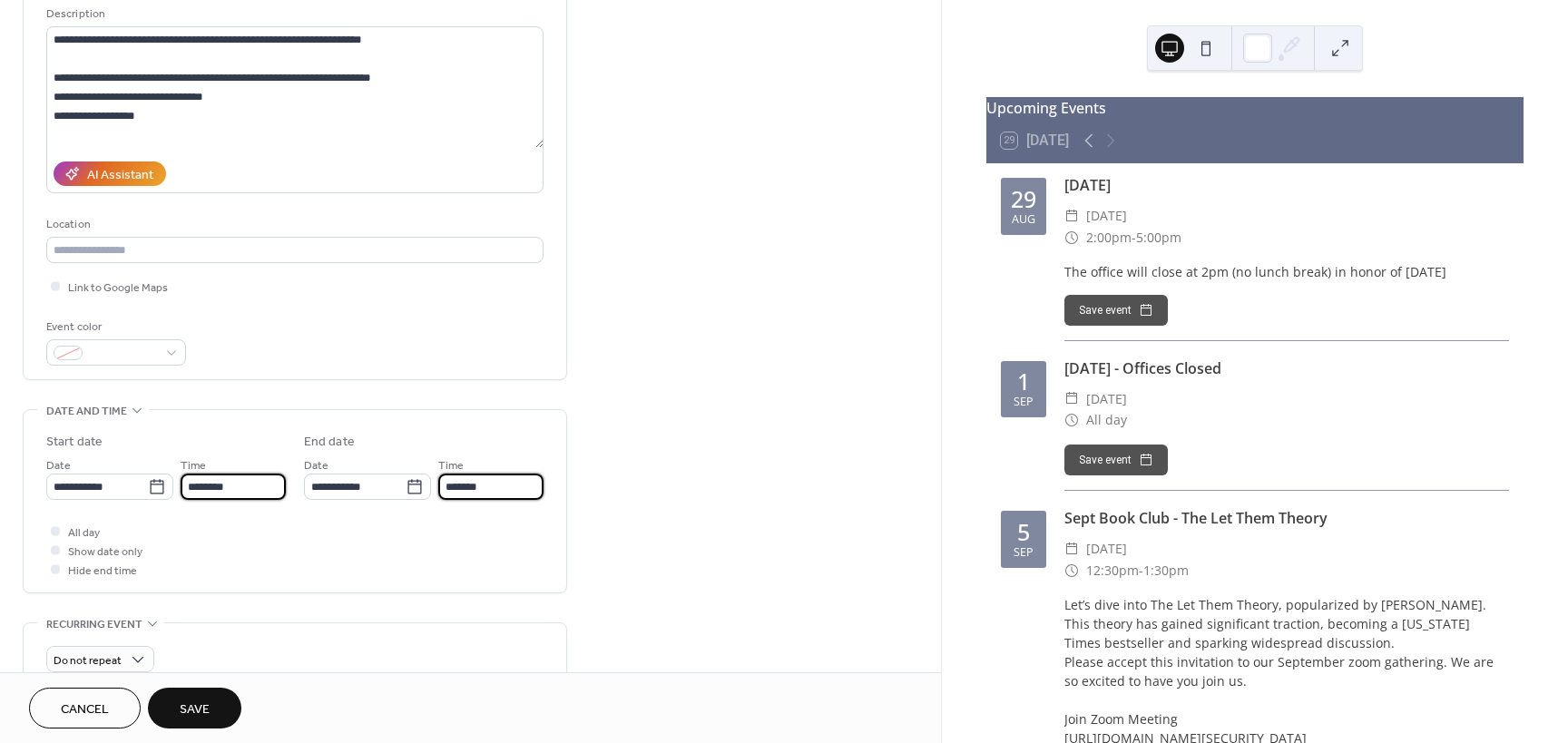 click on "********" at bounding box center [233, 486] 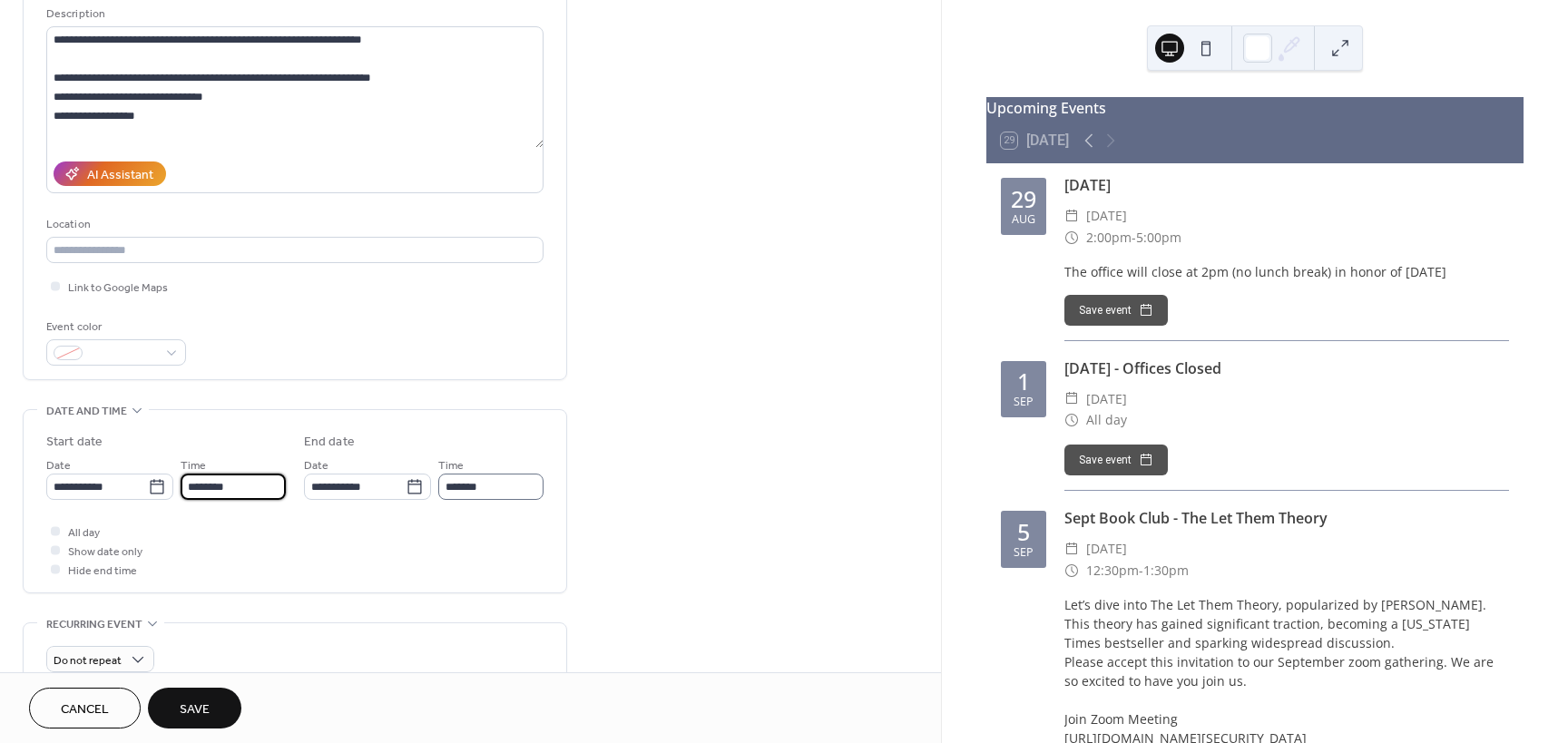 click on "********" at bounding box center [233, 486] 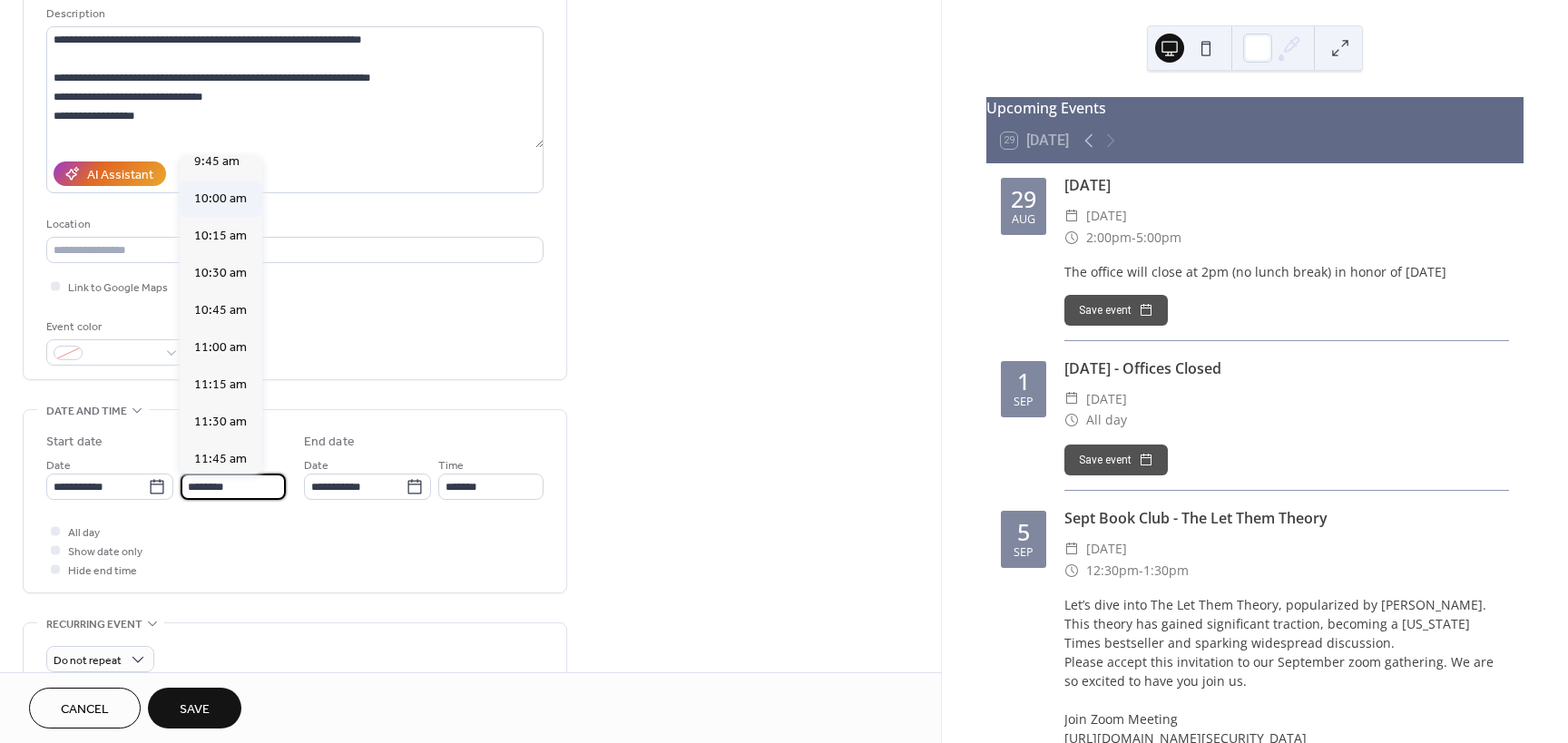 scroll, scrollTop: 1422, scrollLeft: 0, axis: vertical 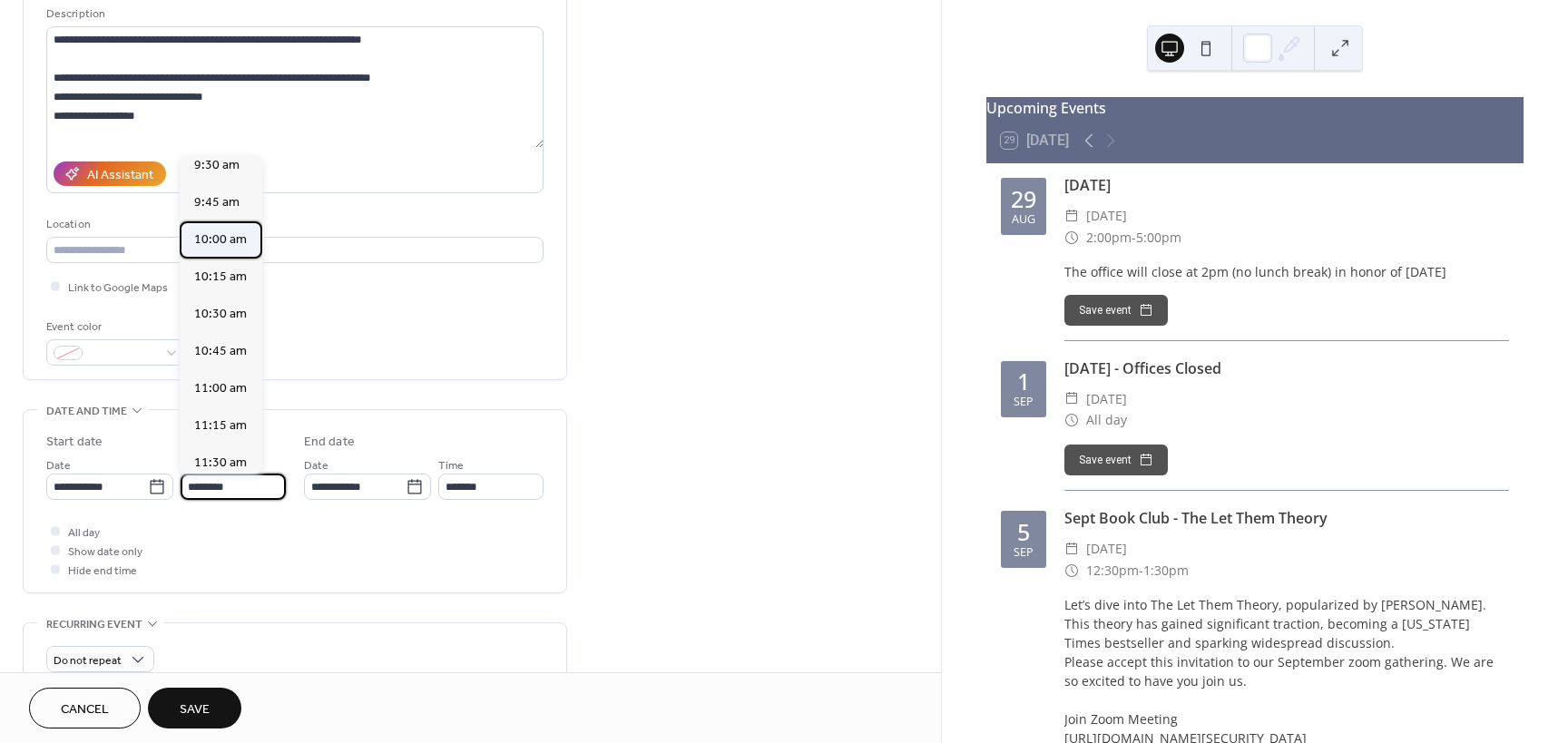 click on "10:00 am" at bounding box center [220, 240] 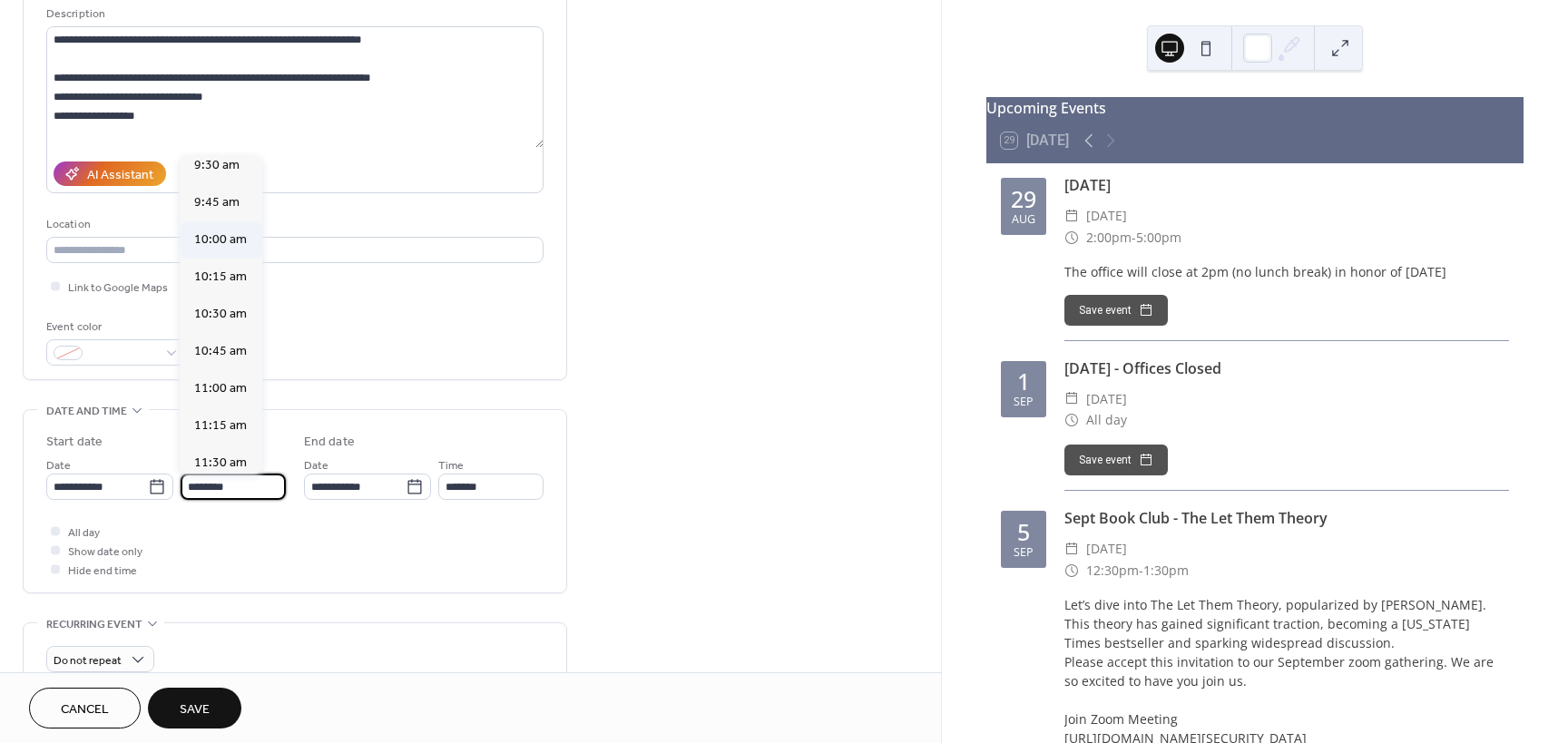 type on "********" 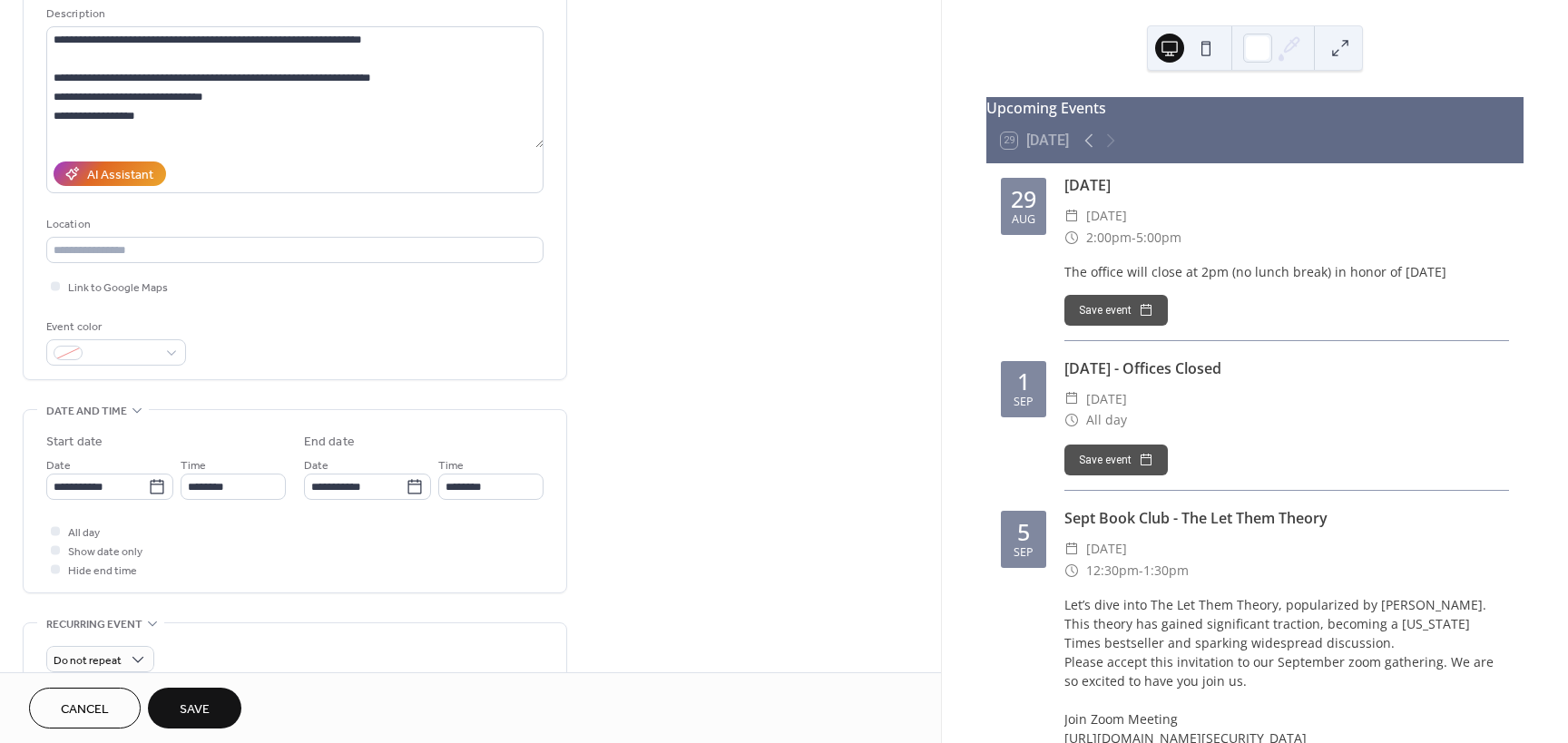 click on "Save" at bounding box center [194, 709] 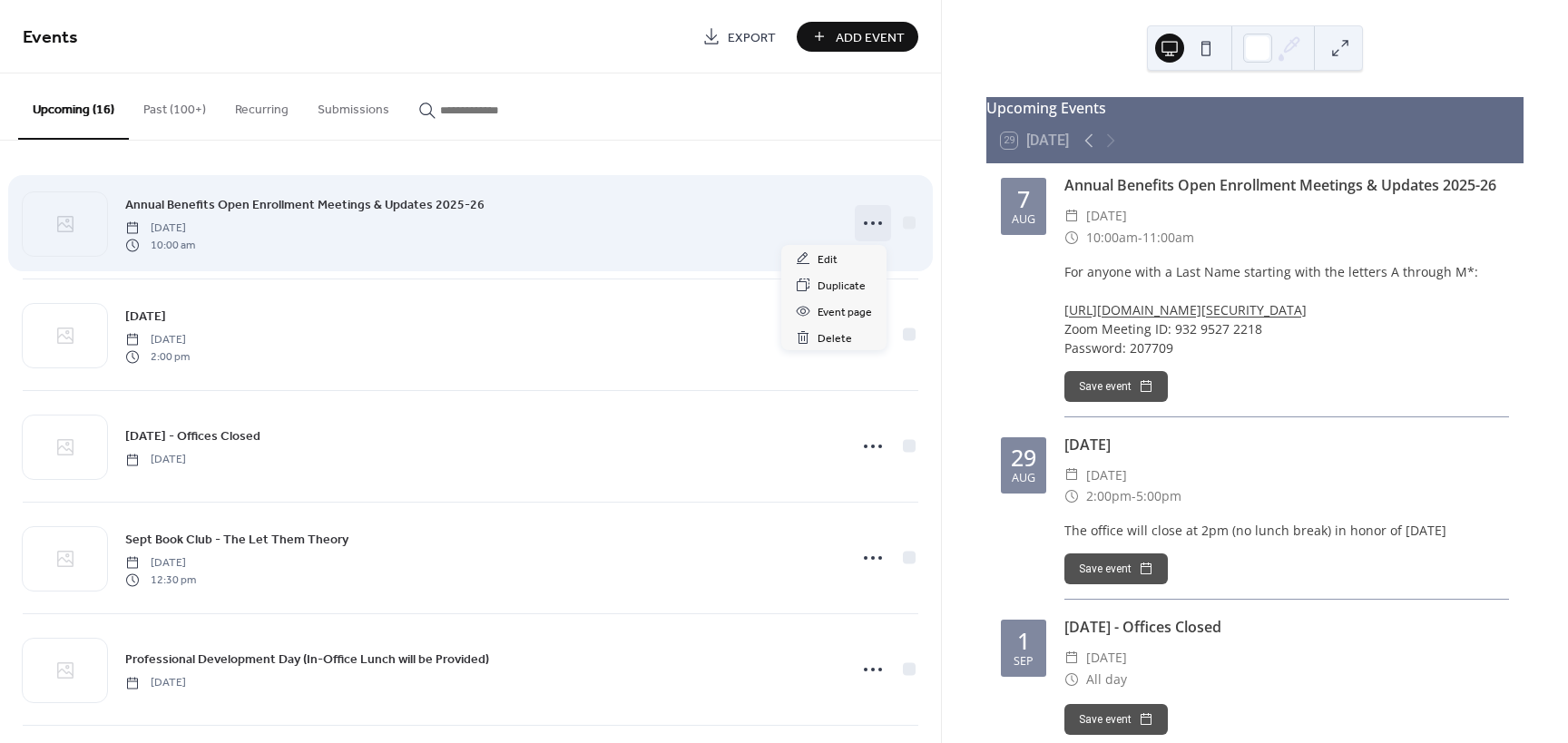 click 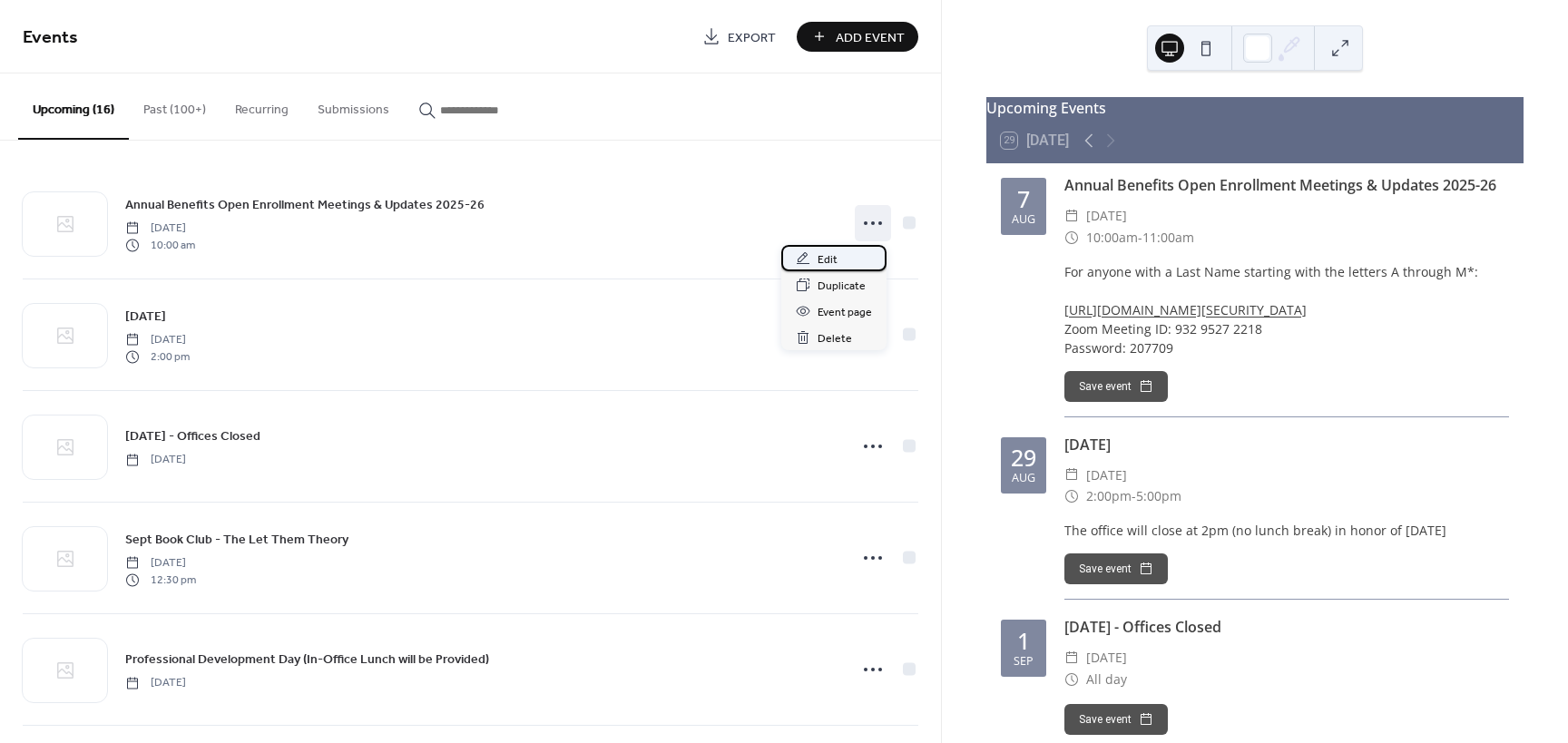 click on "Edit" at bounding box center (834, 258) 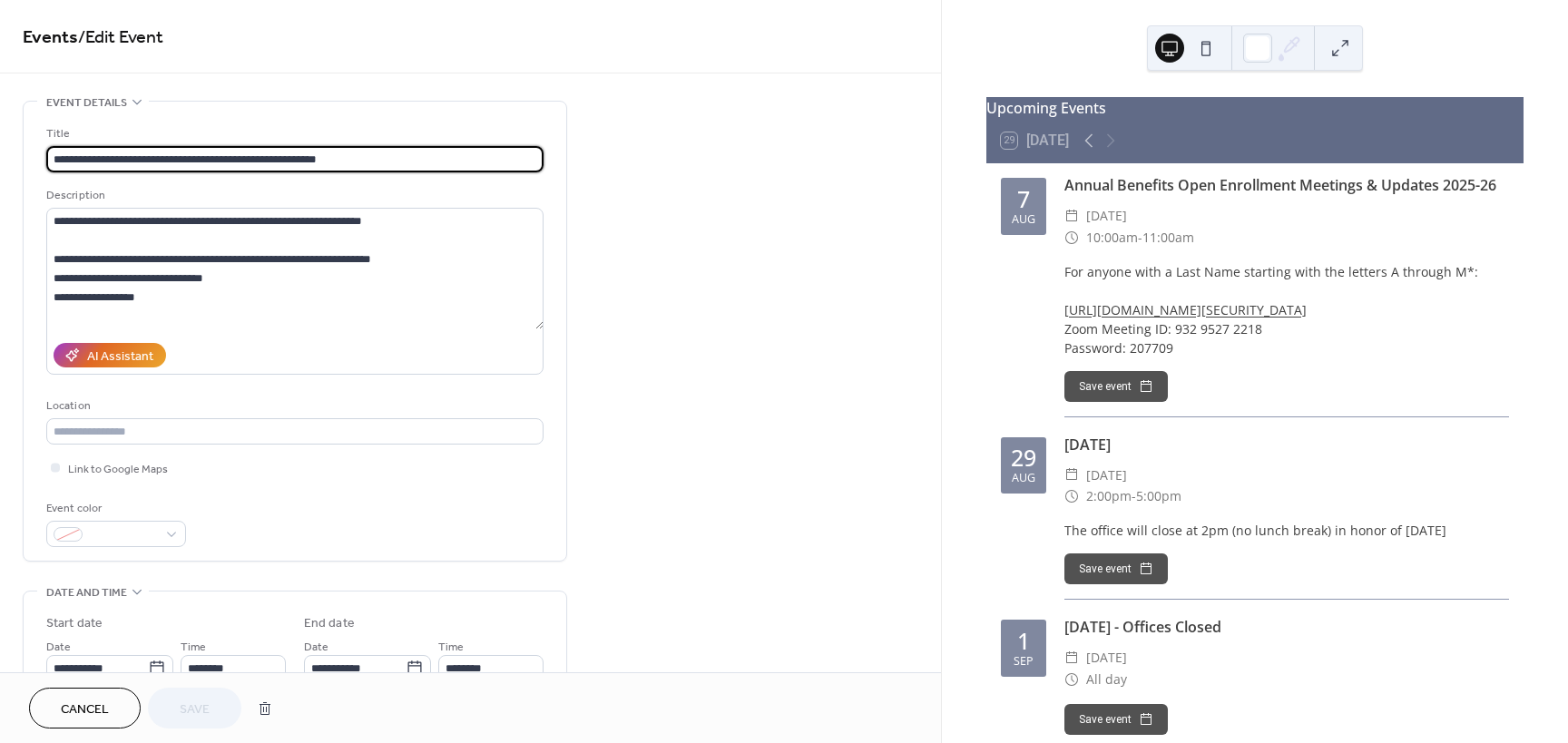 drag, startPoint x: 368, startPoint y: 156, endPoint x: 314, endPoint y: 161, distance: 54.230987 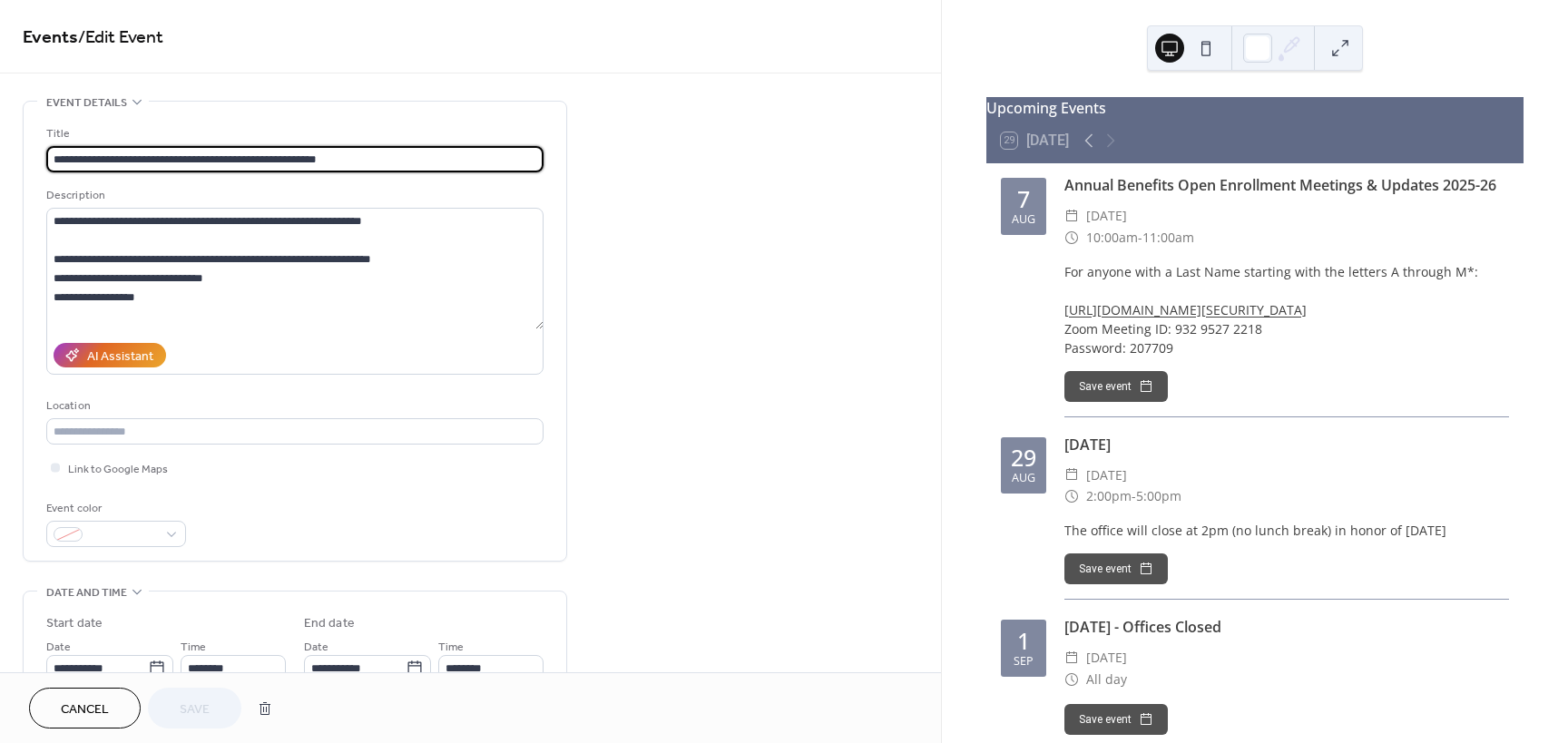click on "**********" at bounding box center [295, 159] 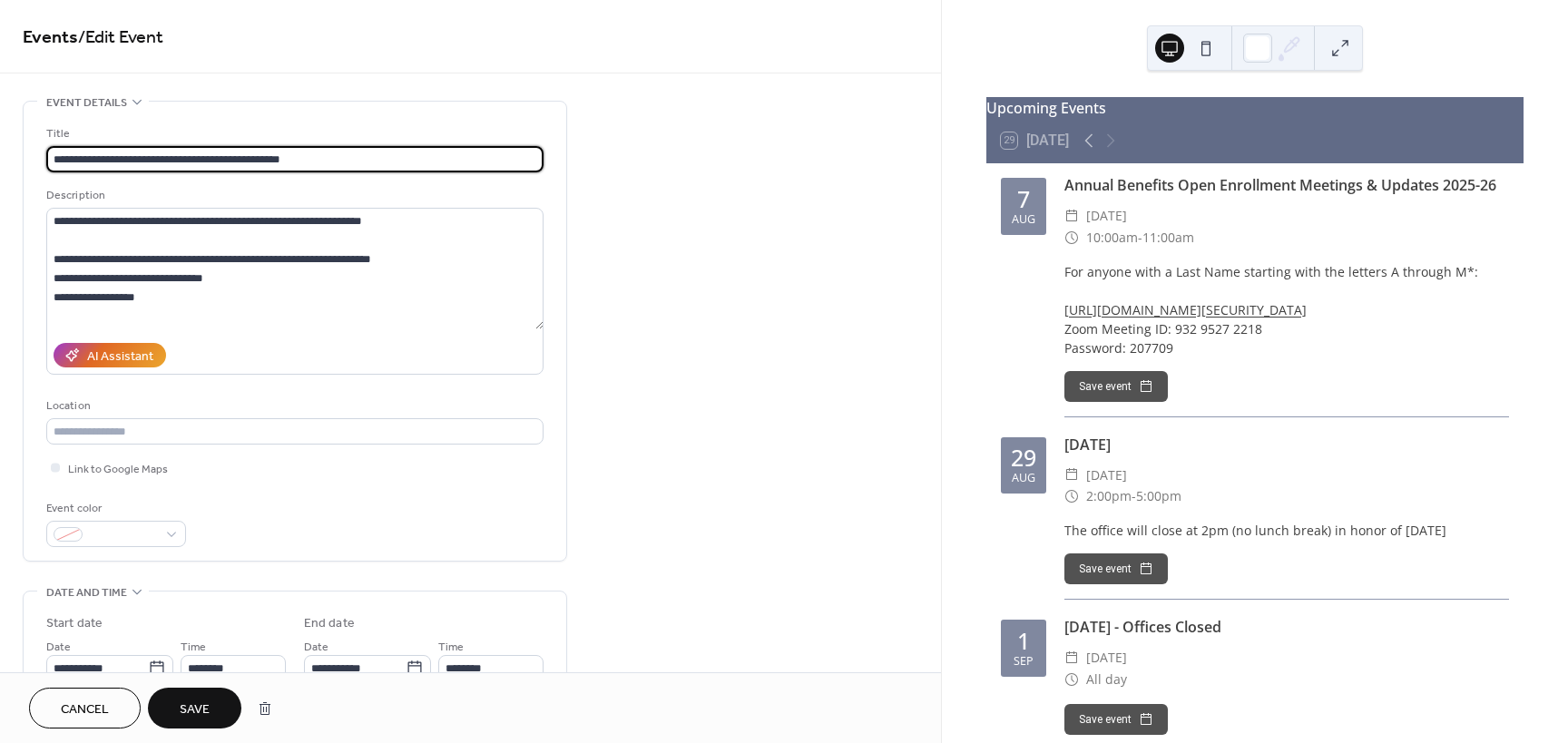 scroll, scrollTop: 1, scrollLeft: 0, axis: vertical 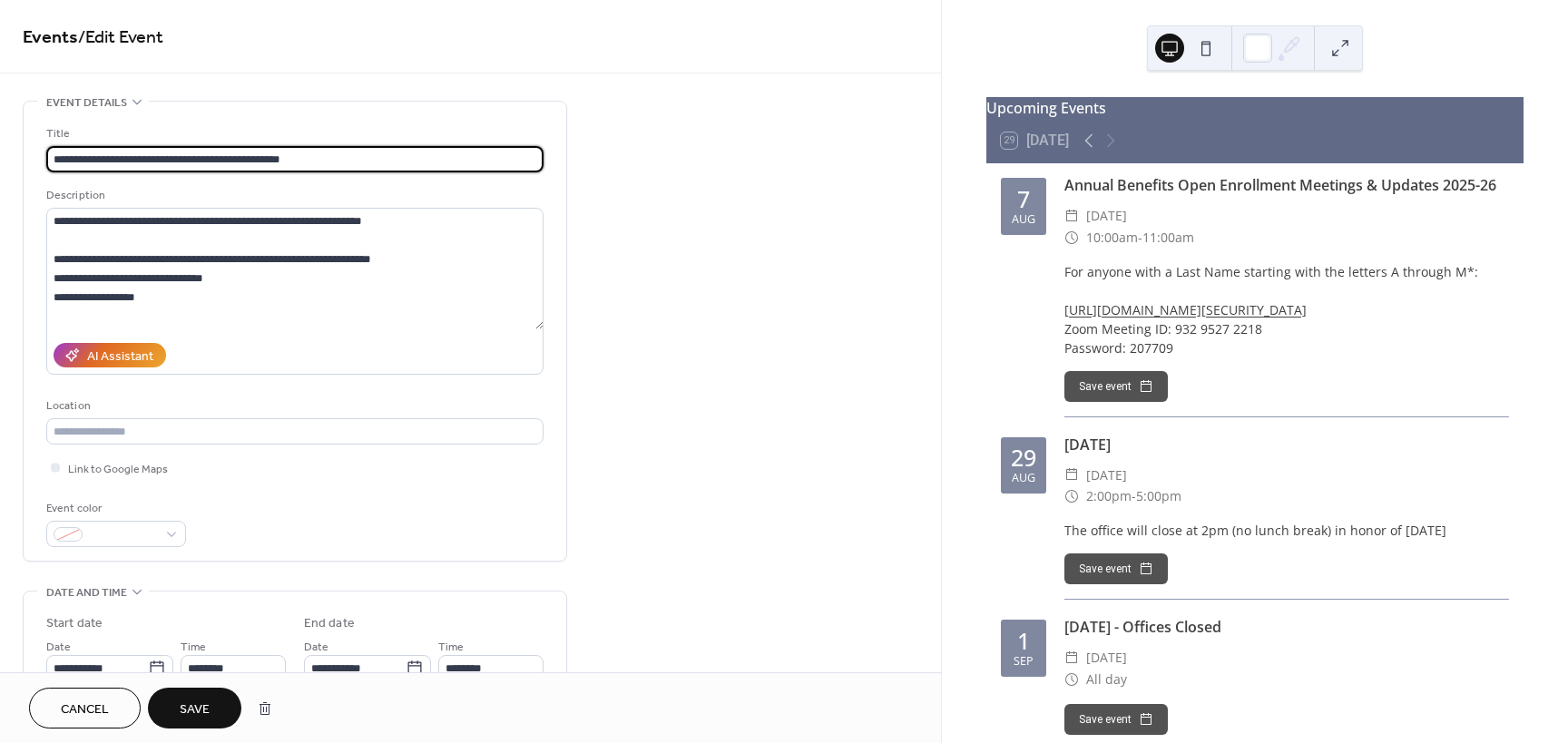 drag, startPoint x: 338, startPoint y: 161, endPoint x: -3, endPoint y: 168, distance: 341.07184 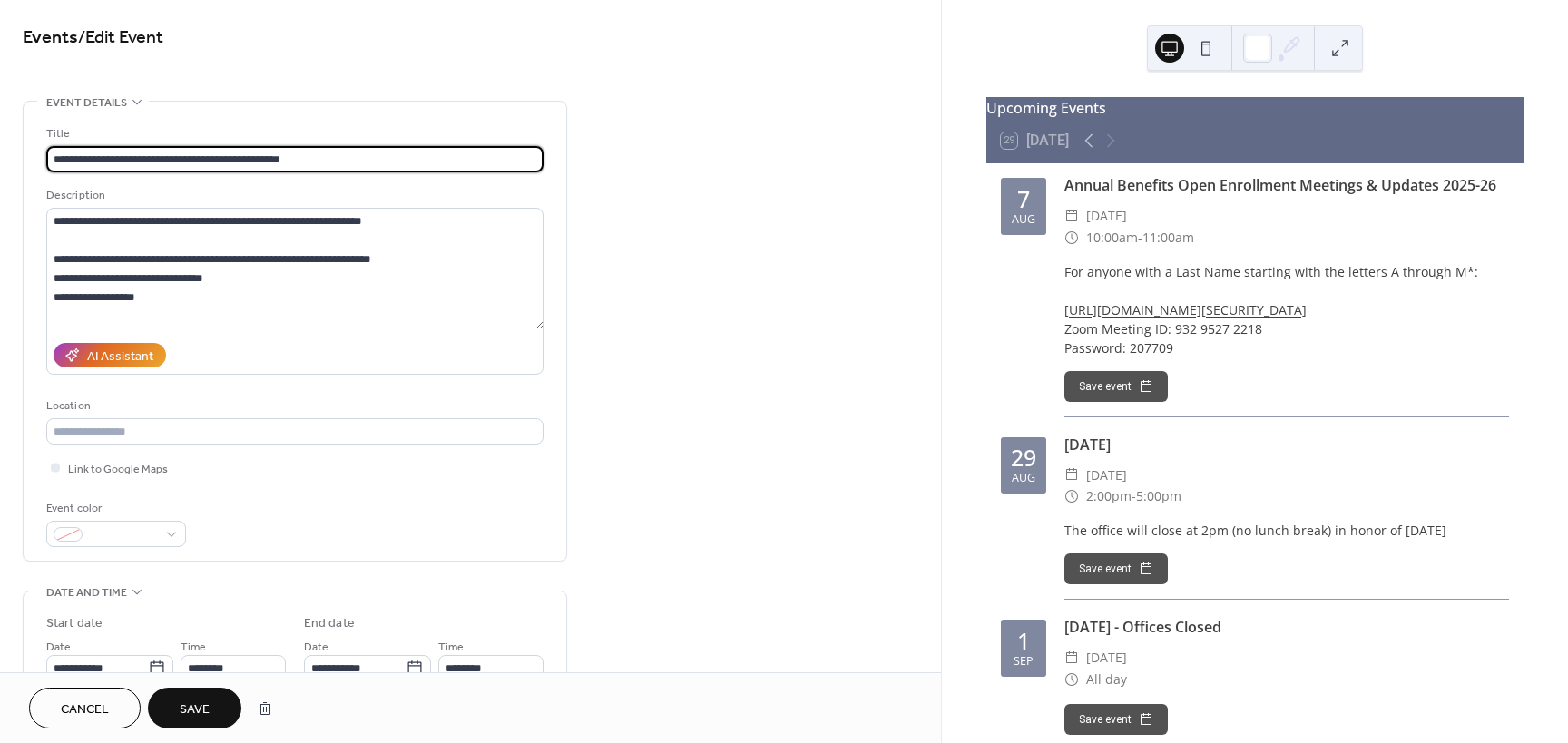 type on "**********" 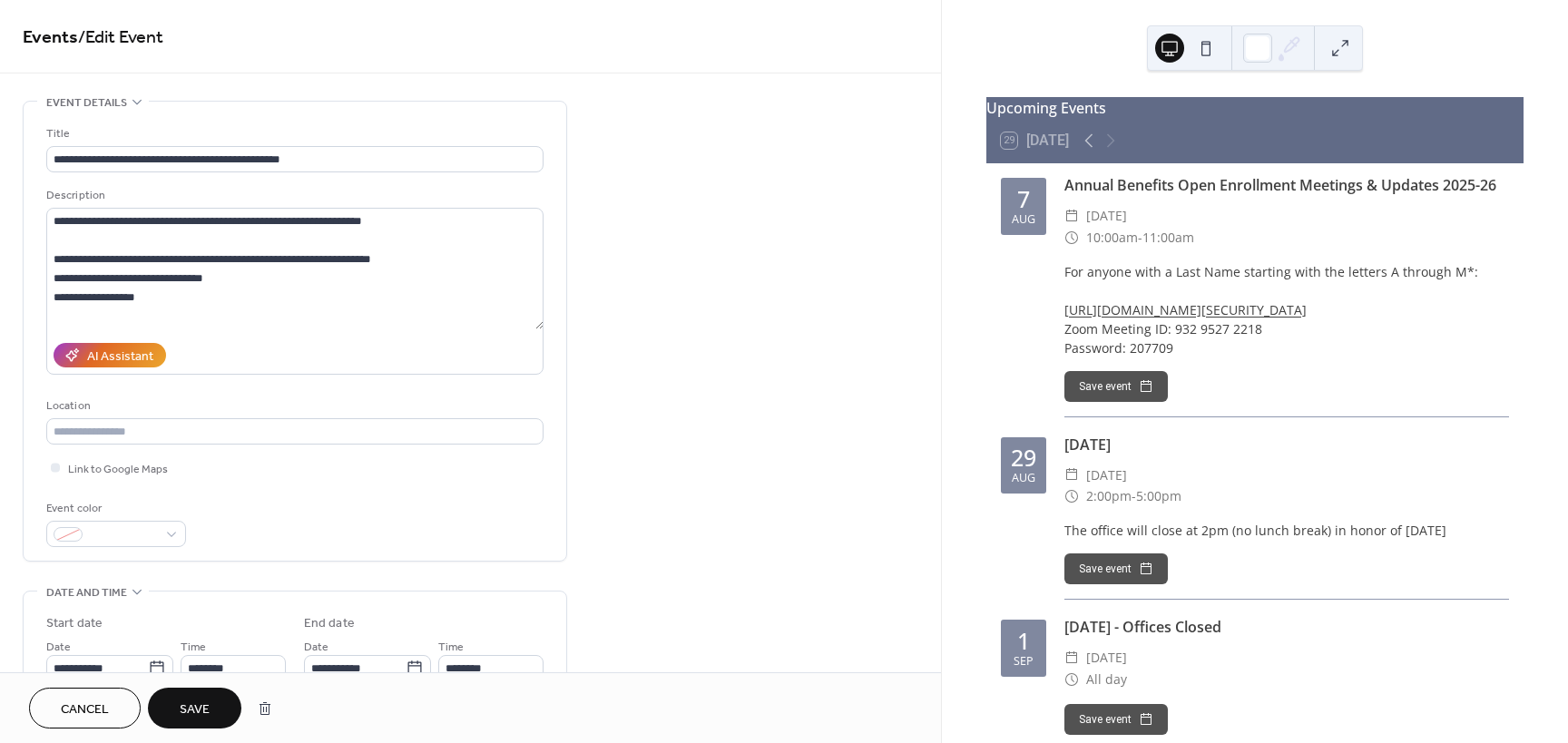 scroll, scrollTop: 0, scrollLeft: 0, axis: both 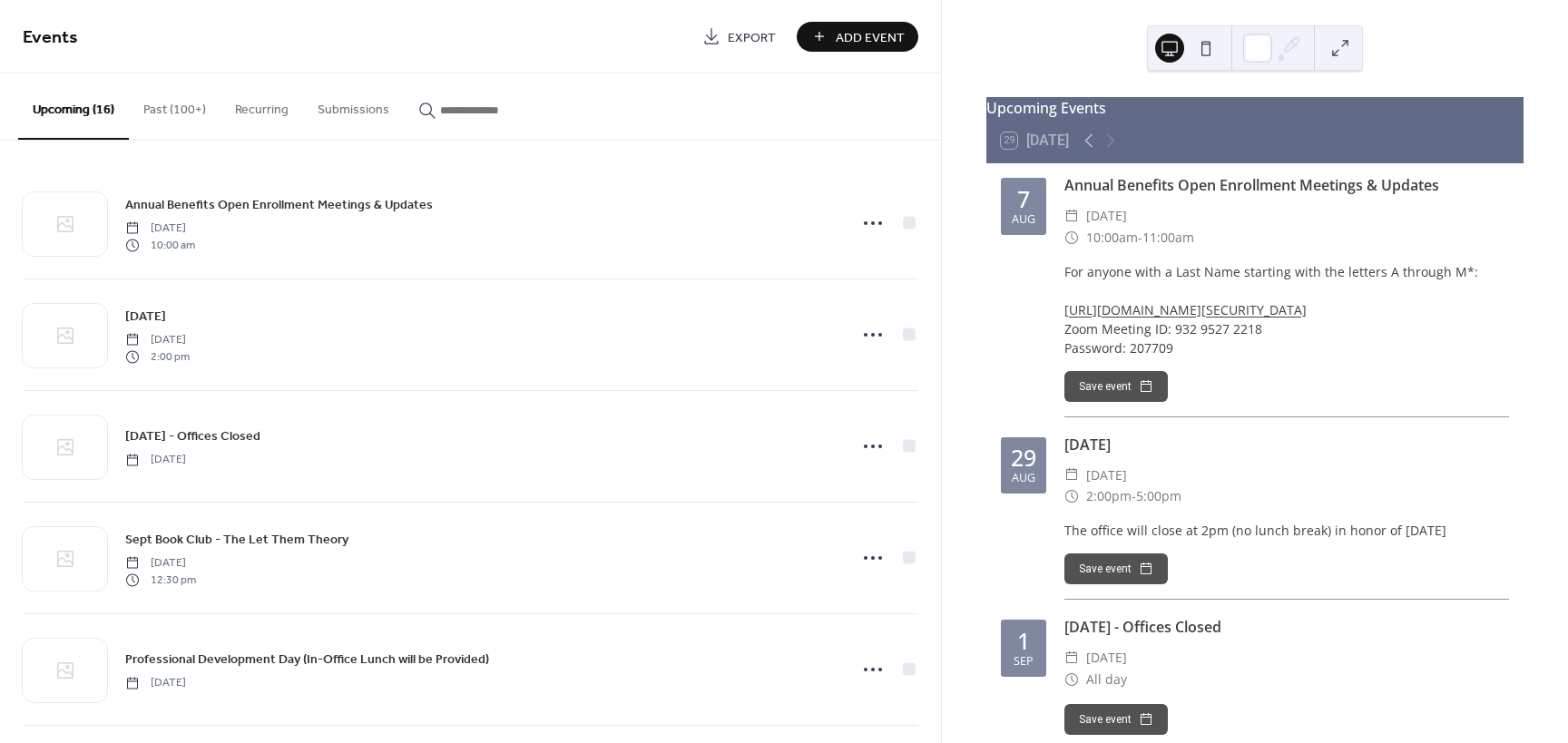 click on "Add Event" at bounding box center [870, 37] 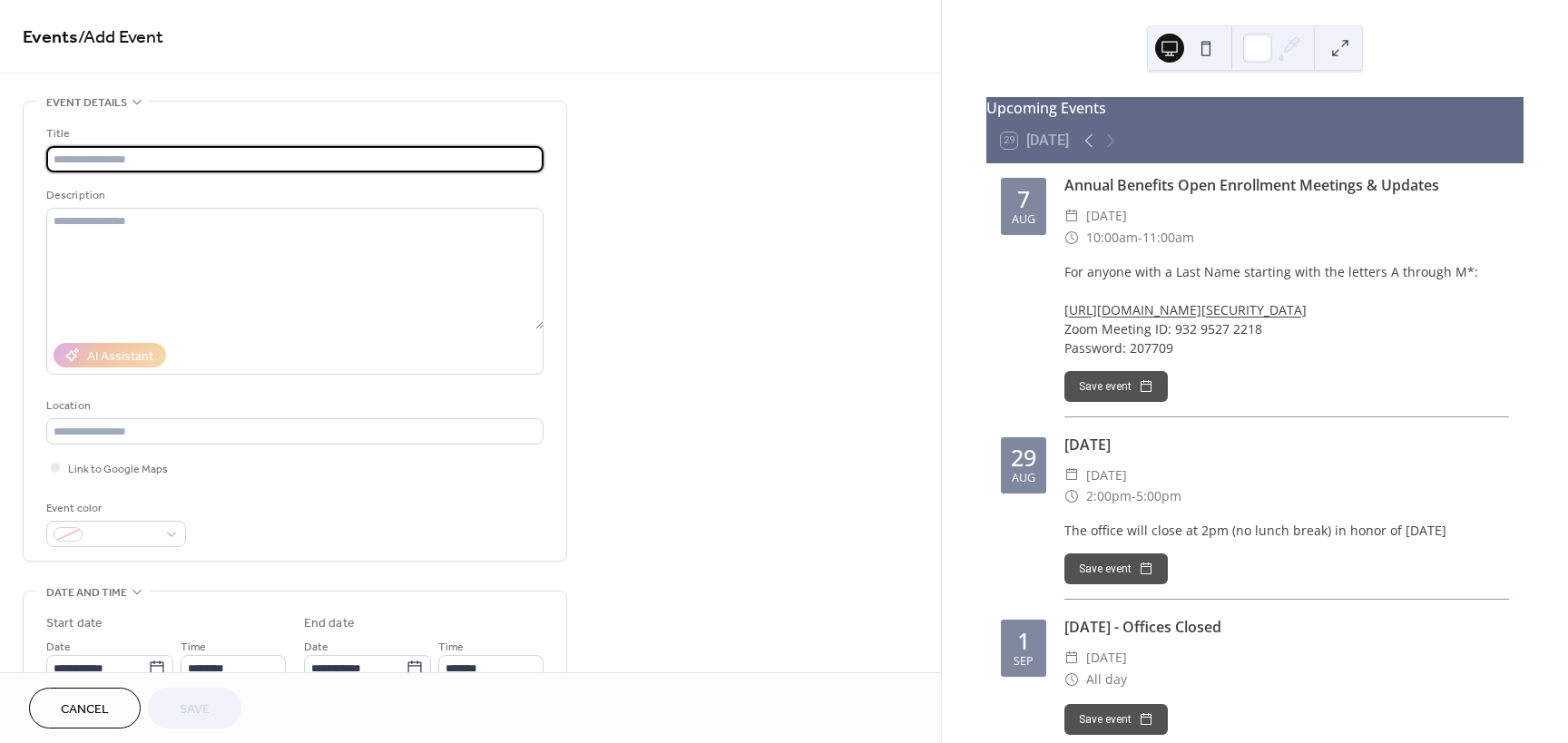 click at bounding box center [295, 159] 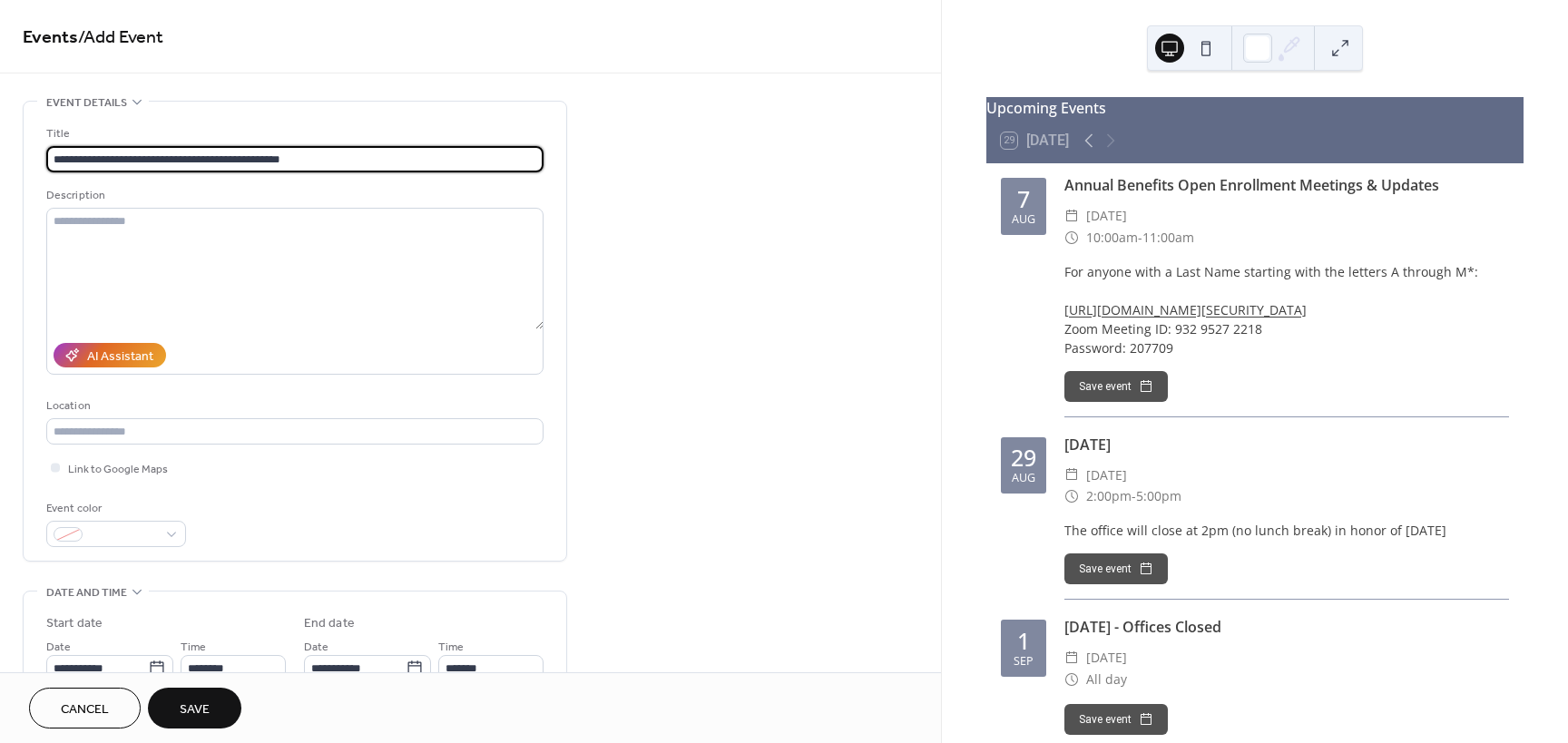 type on "**********" 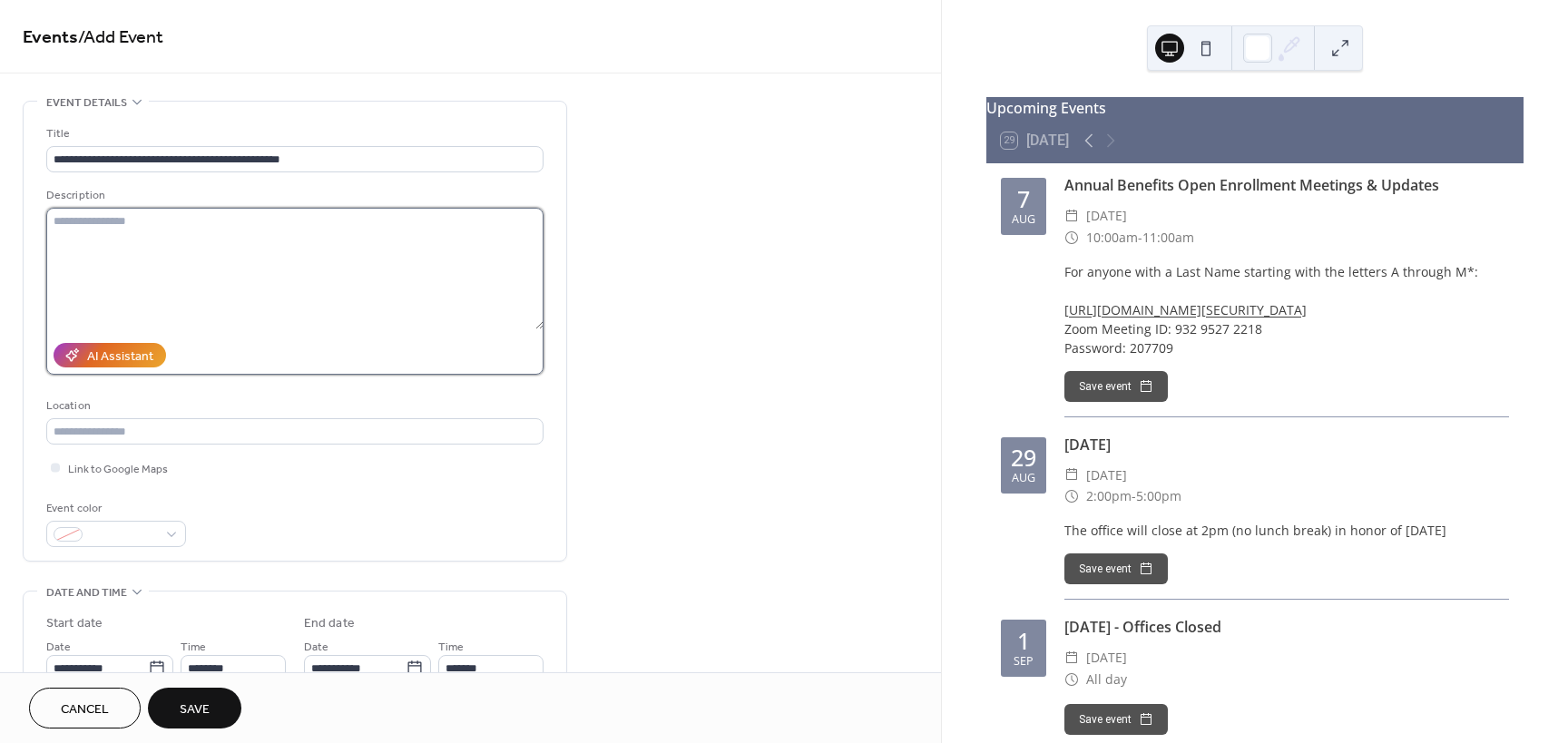 click at bounding box center (295, 269) 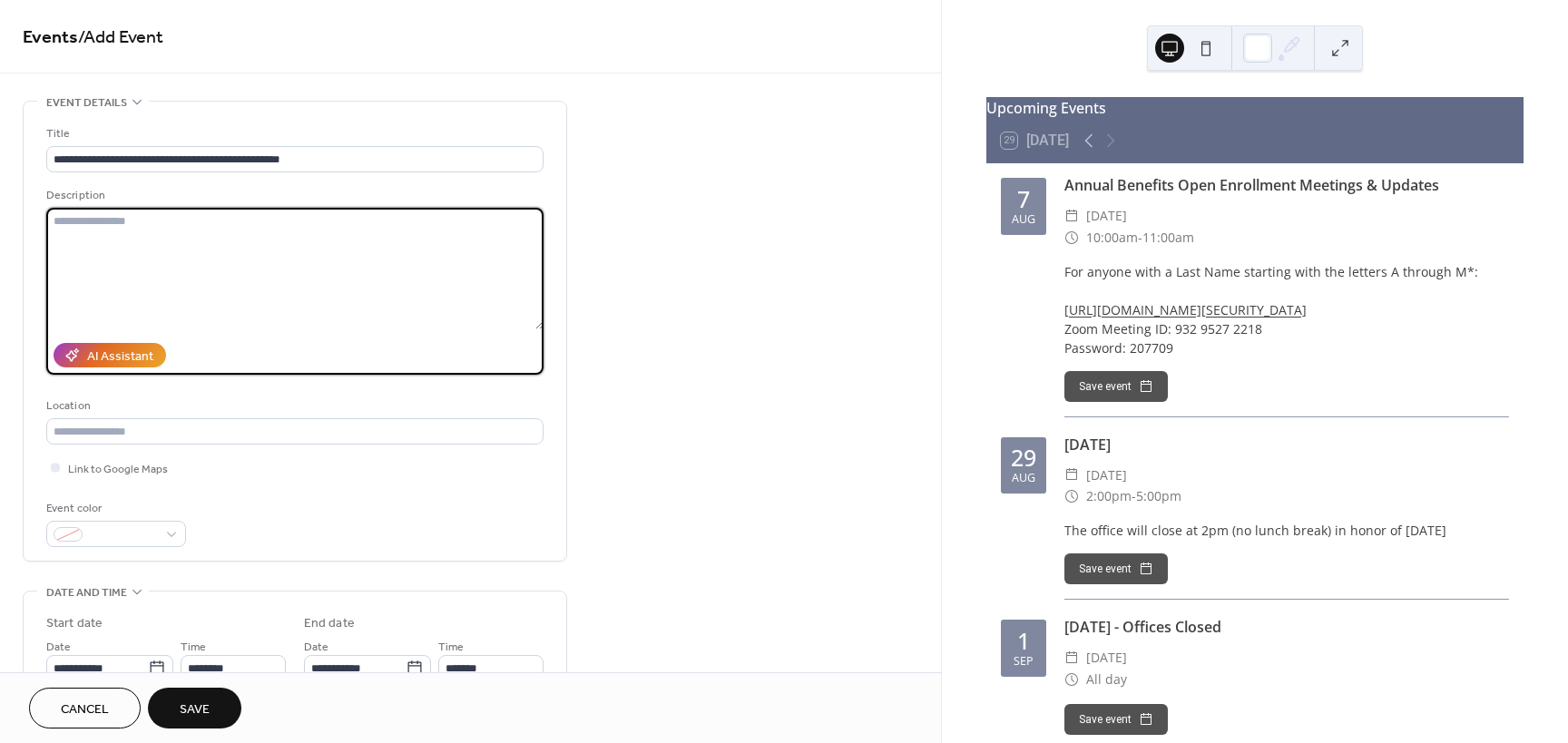 paste on "**********" 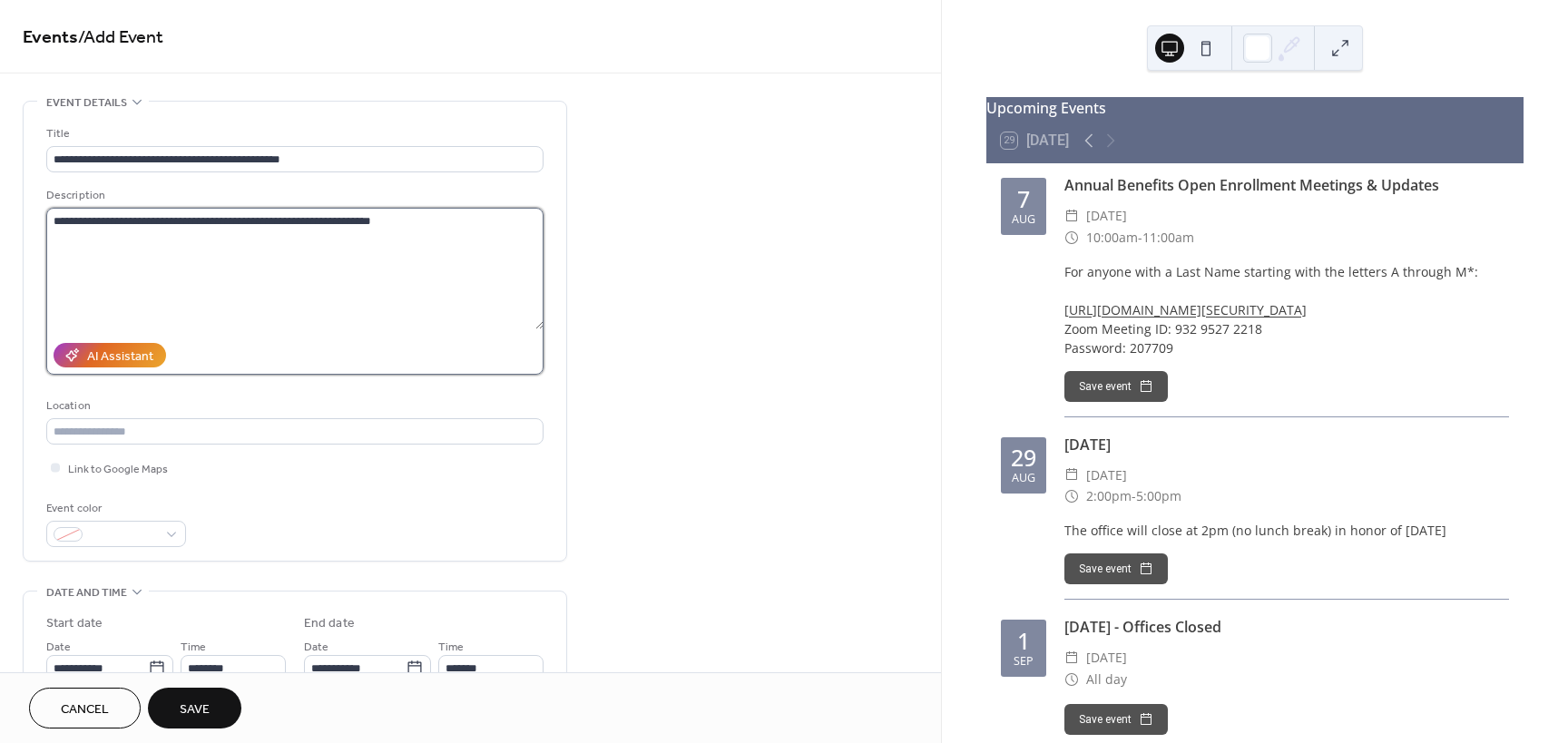 click on "**********" at bounding box center [295, 269] 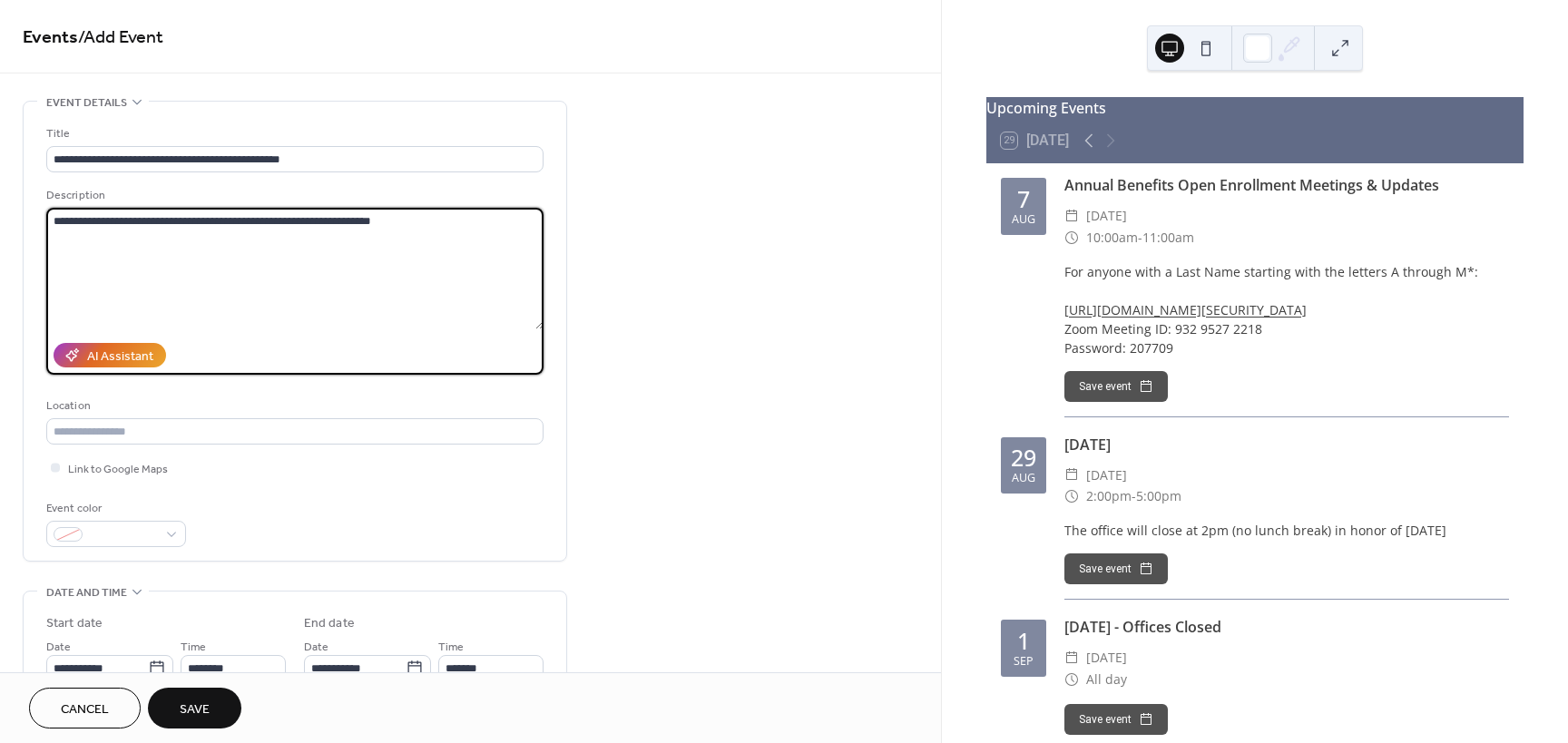paste on "**********" 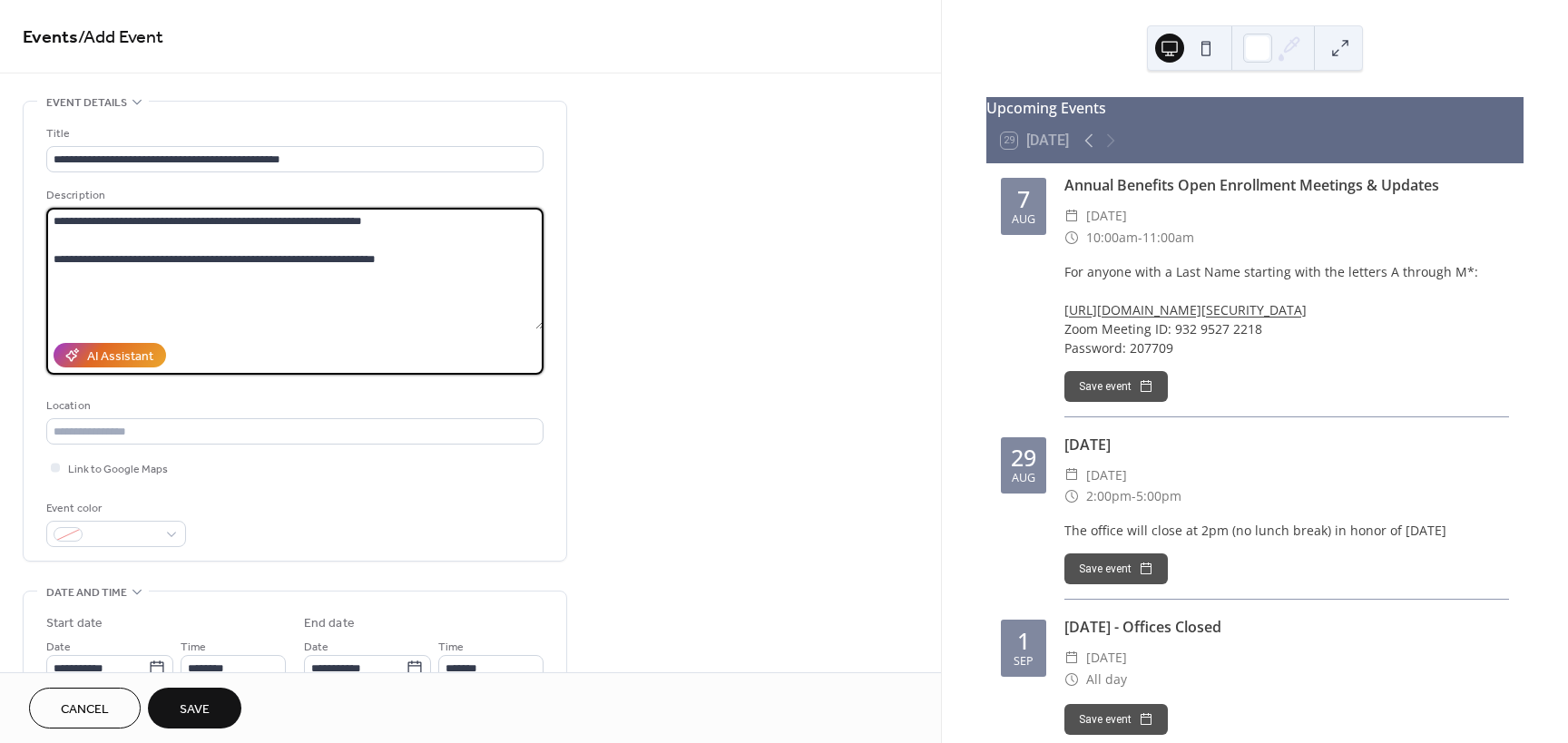 click on "**********" at bounding box center (295, 269) 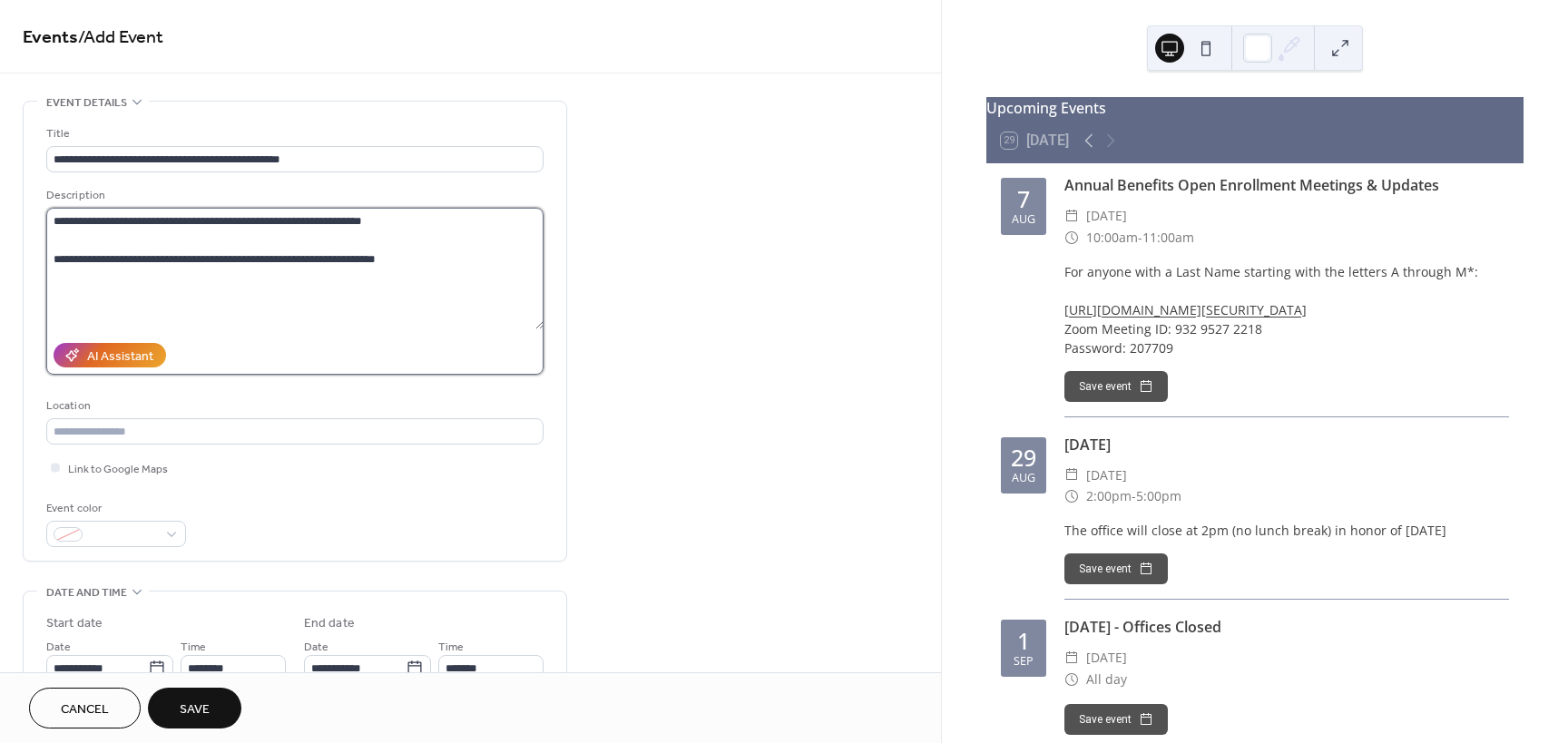 click on "**********" at bounding box center (295, 269) 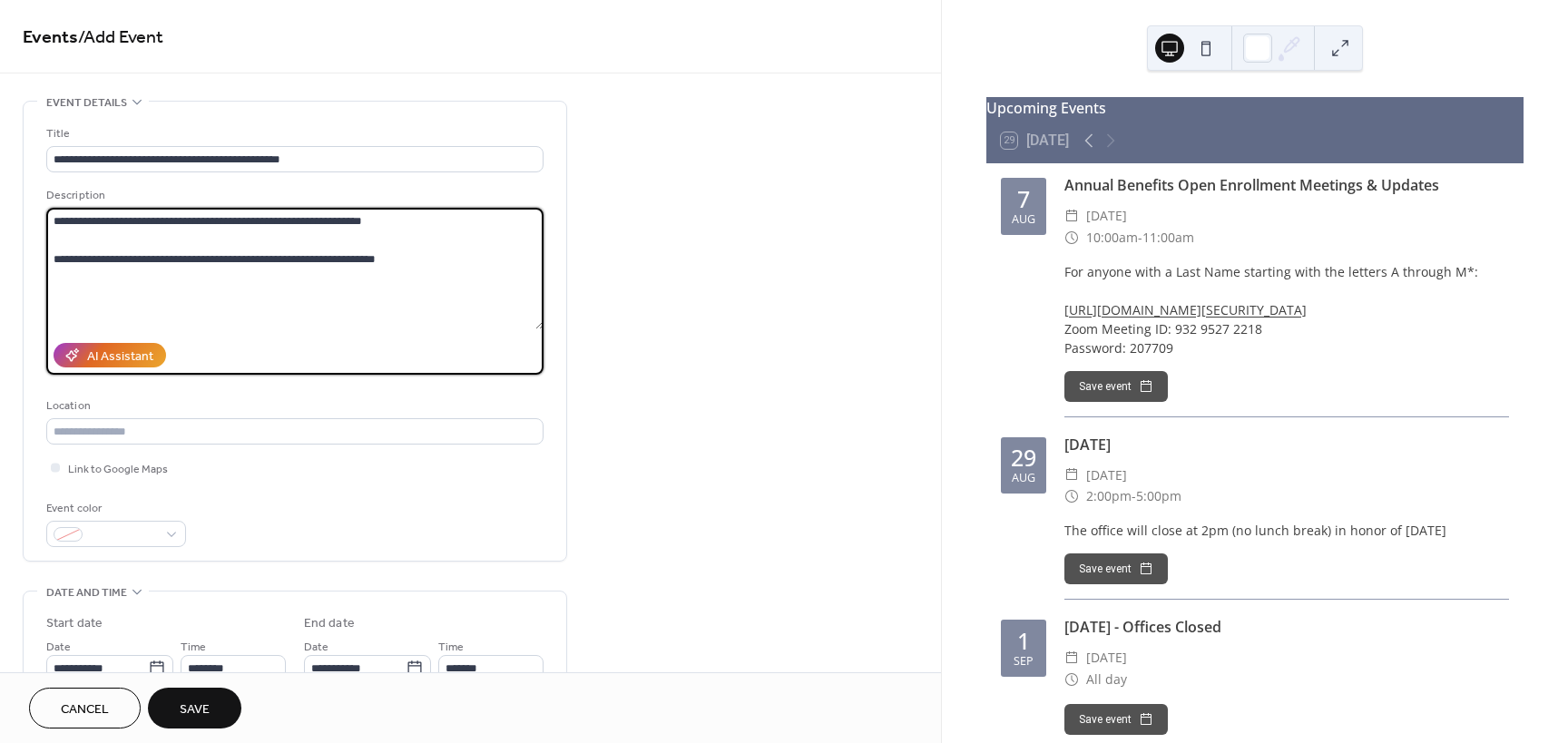 paste on "**********" 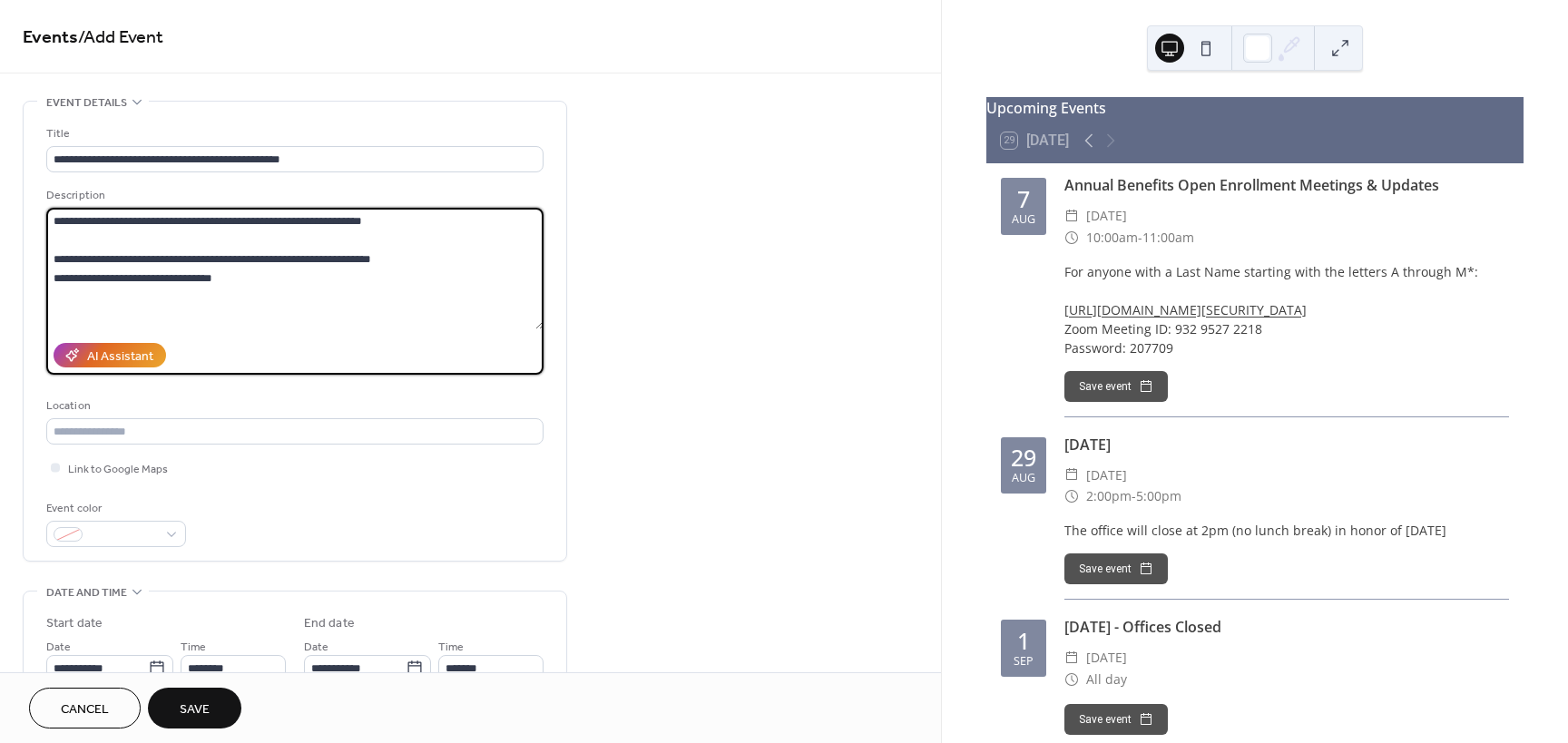 click on "**********" at bounding box center [295, 269] 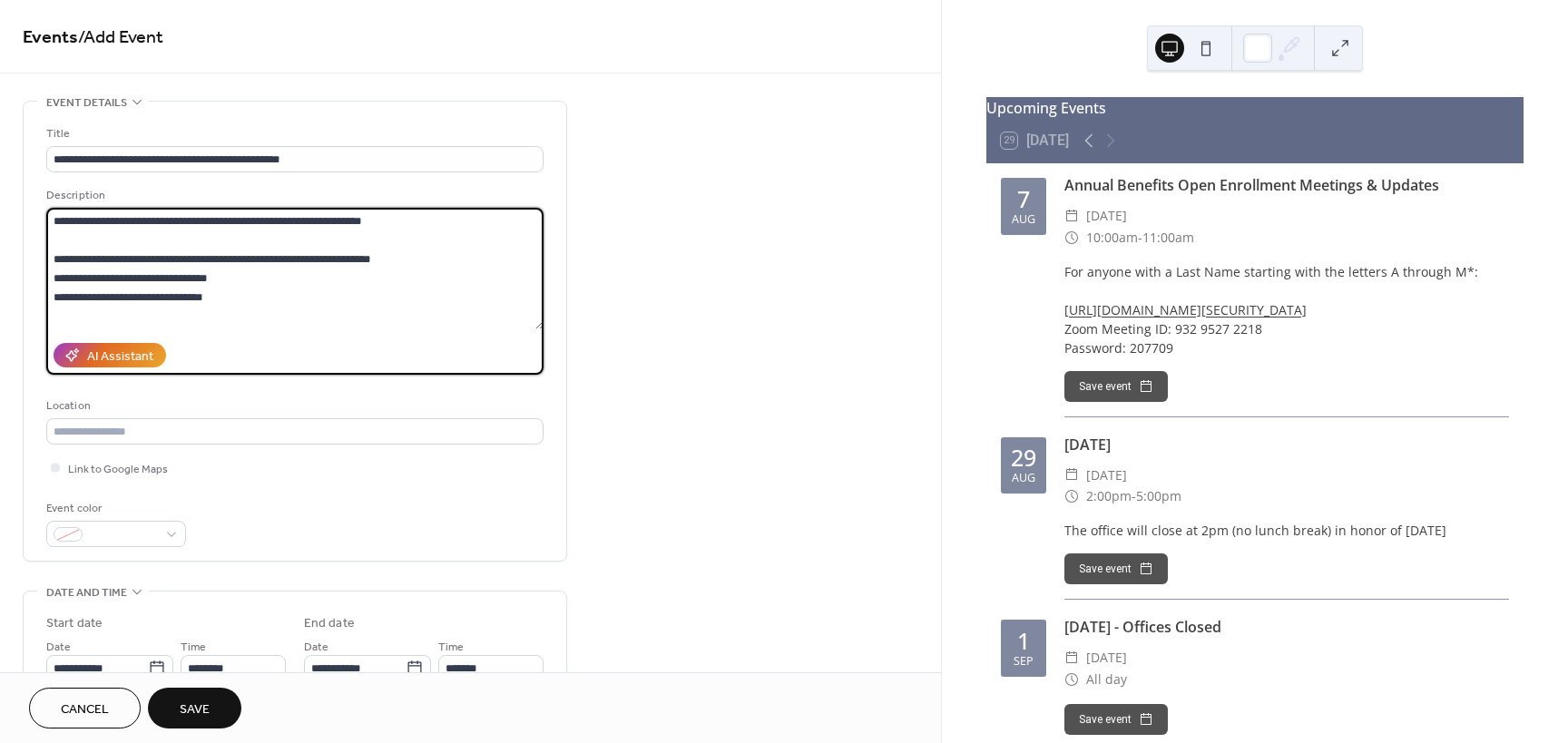 drag, startPoint x: 108, startPoint y: 298, endPoint x: 132, endPoint y: 296, distance: 24.083189 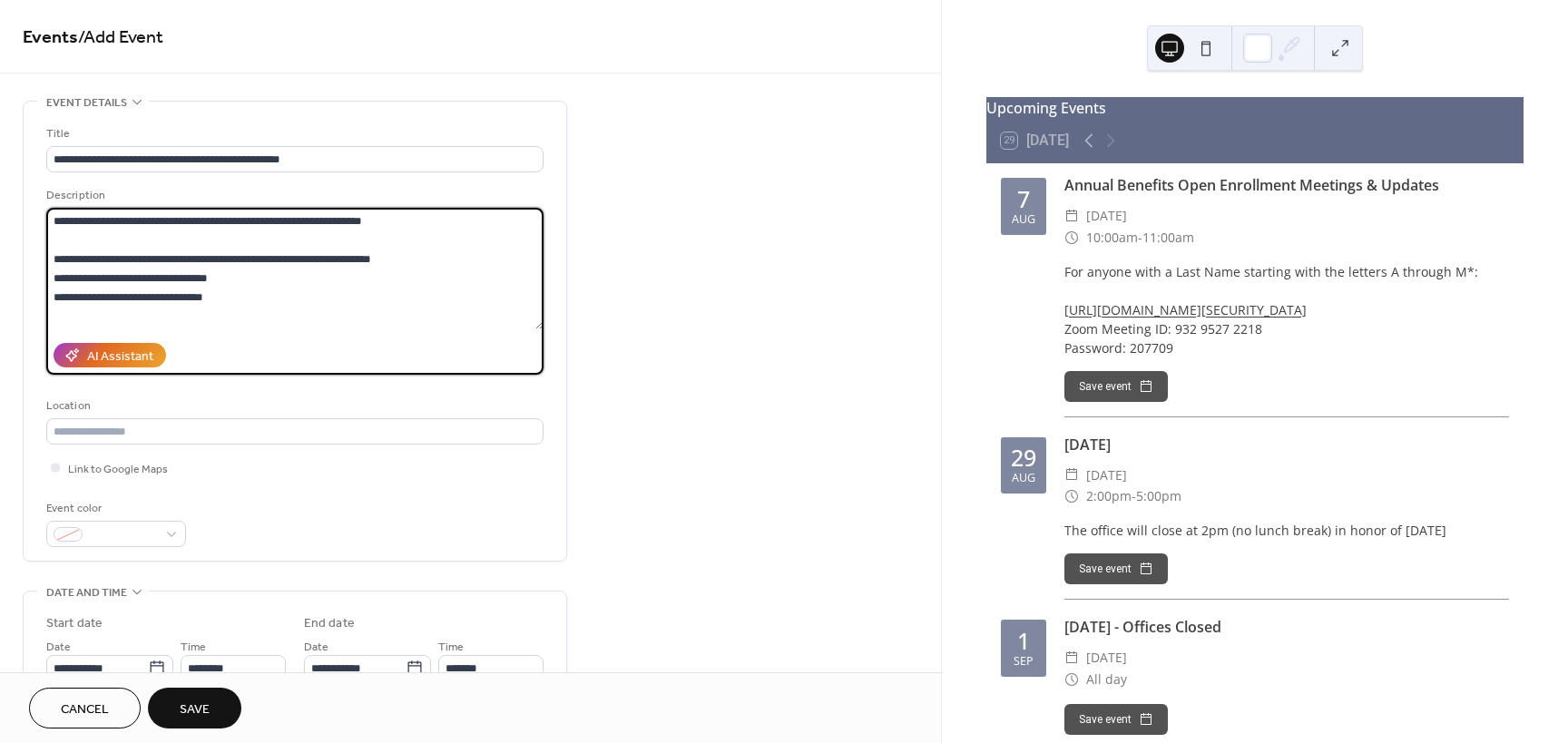 click on "**********" at bounding box center (295, 269) 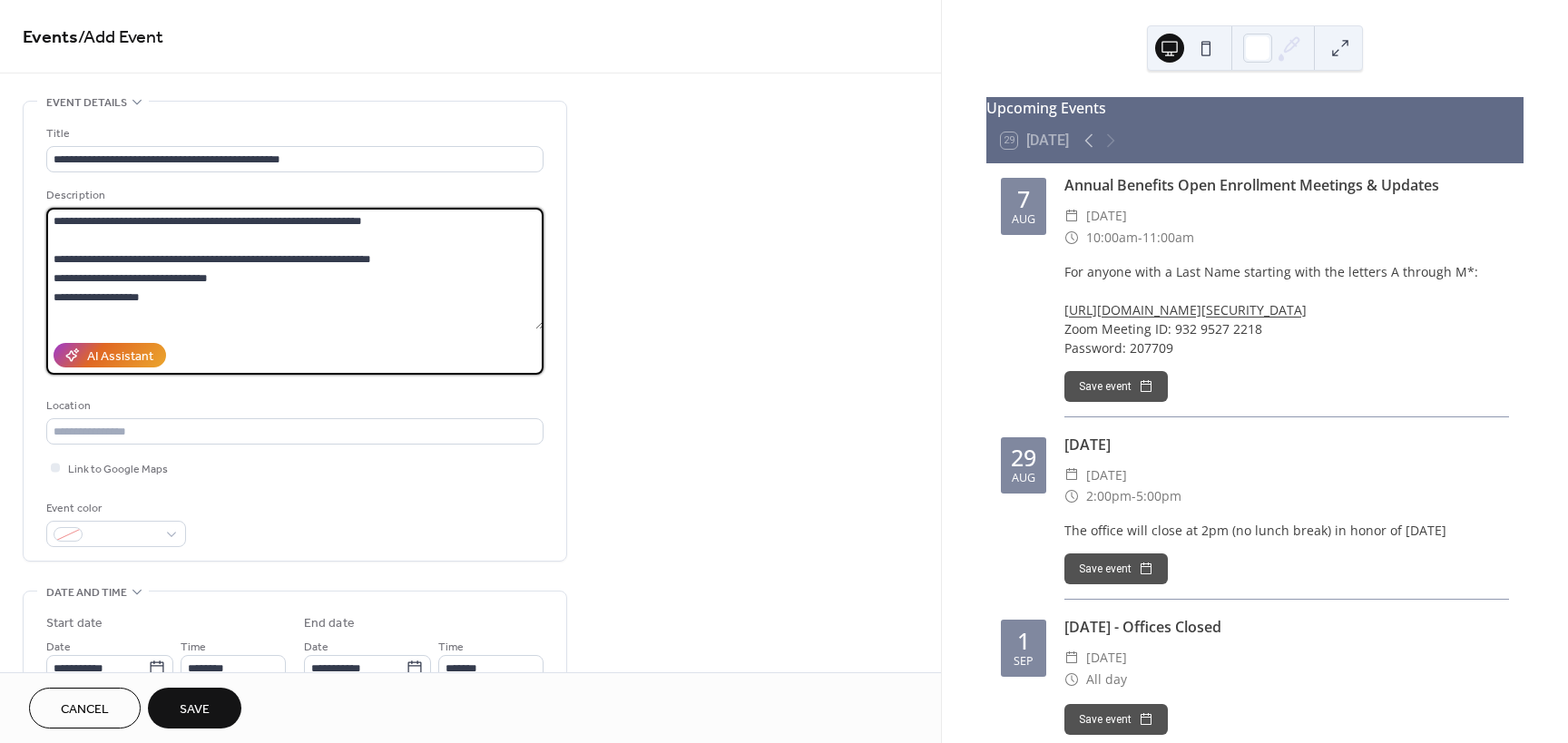 click on "**********" at bounding box center [295, 269] 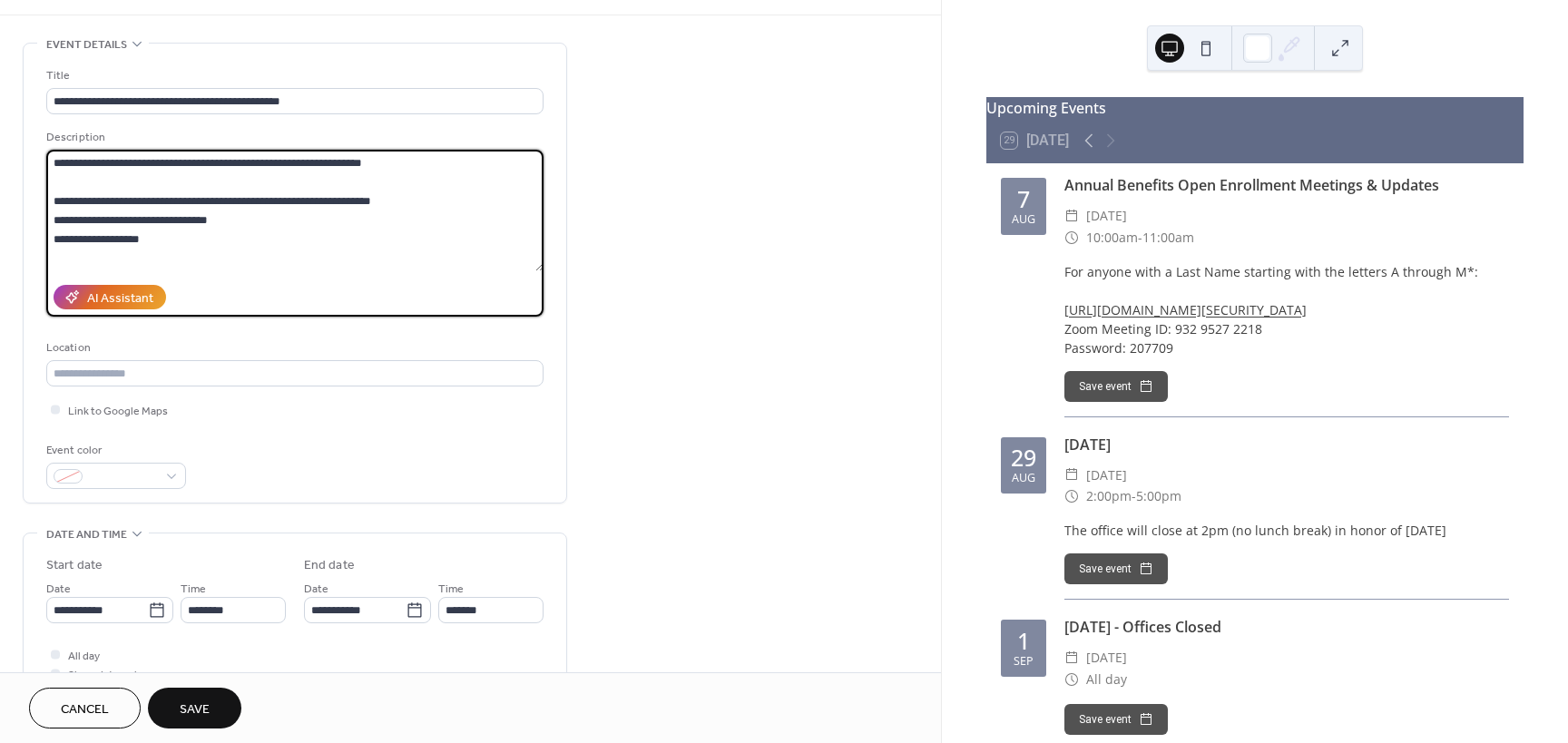 scroll, scrollTop: 181, scrollLeft: 0, axis: vertical 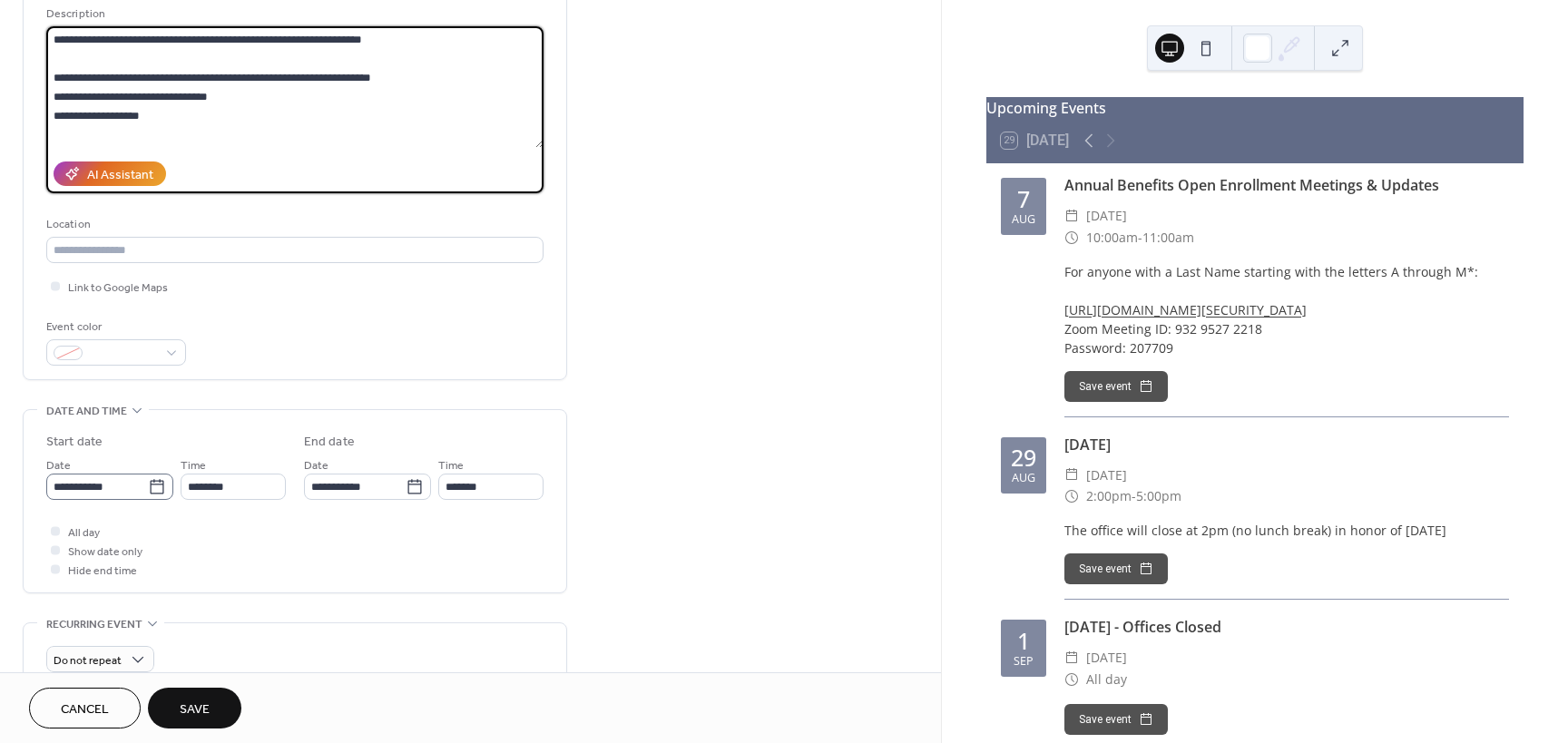 type on "**********" 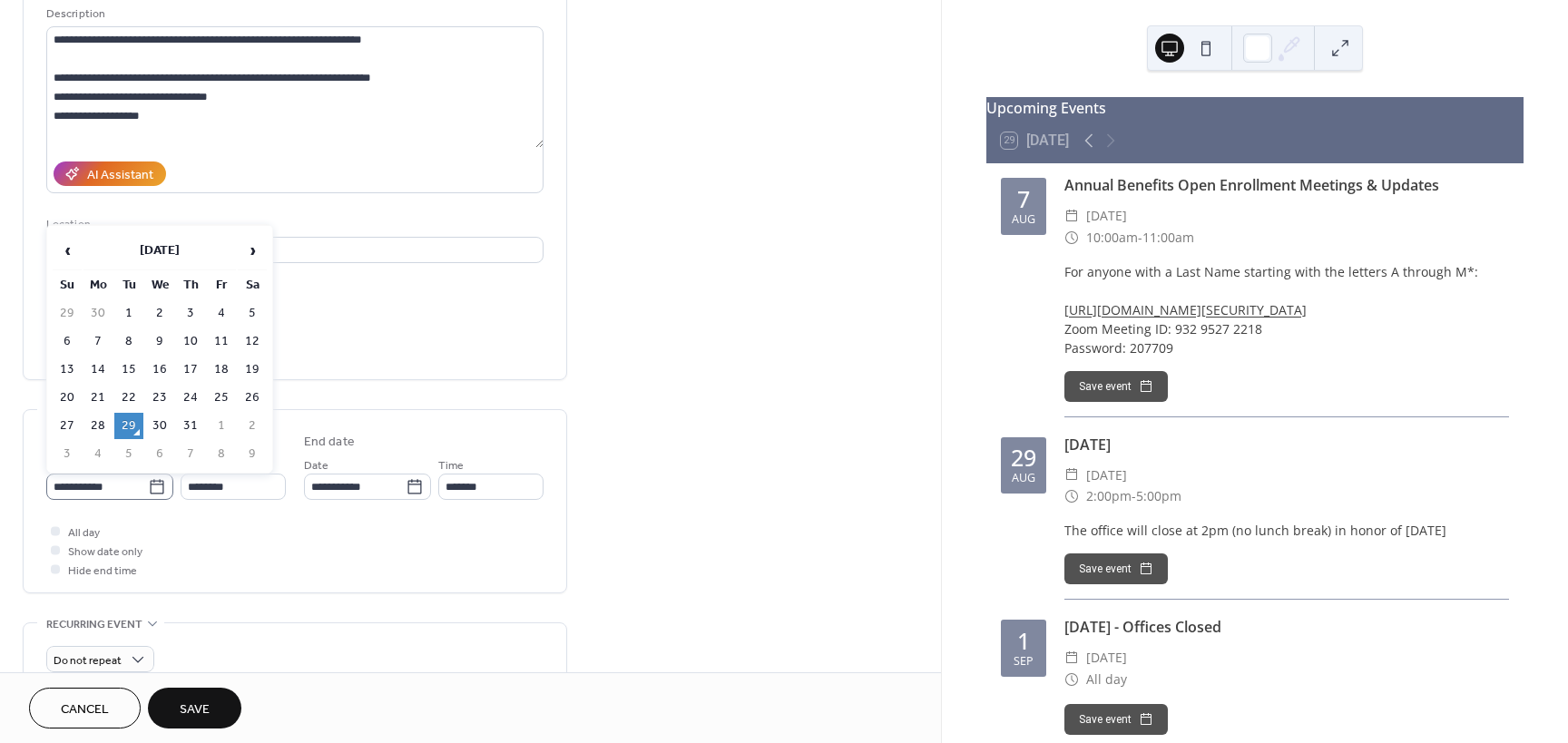 click 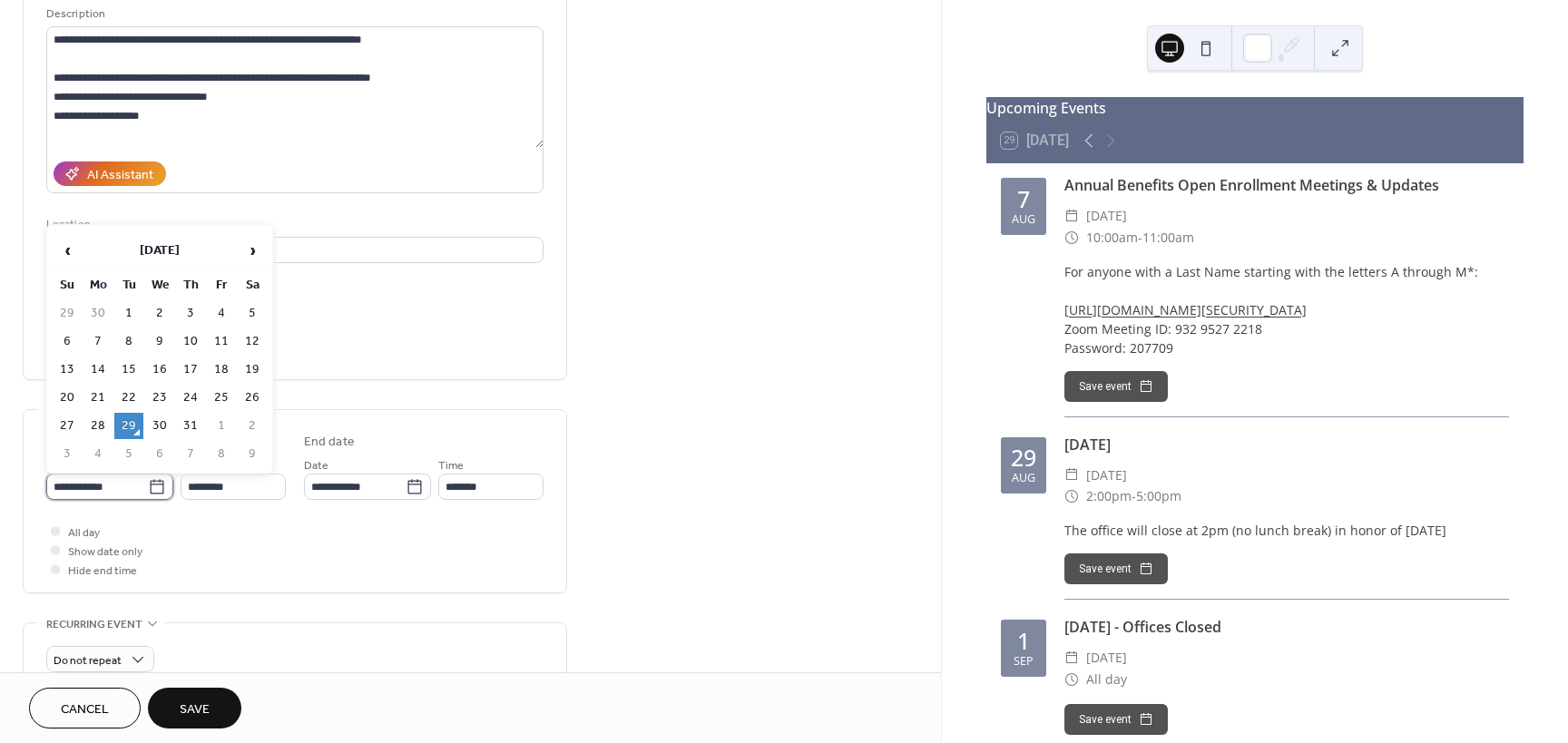 click on "**********" at bounding box center [97, 486] 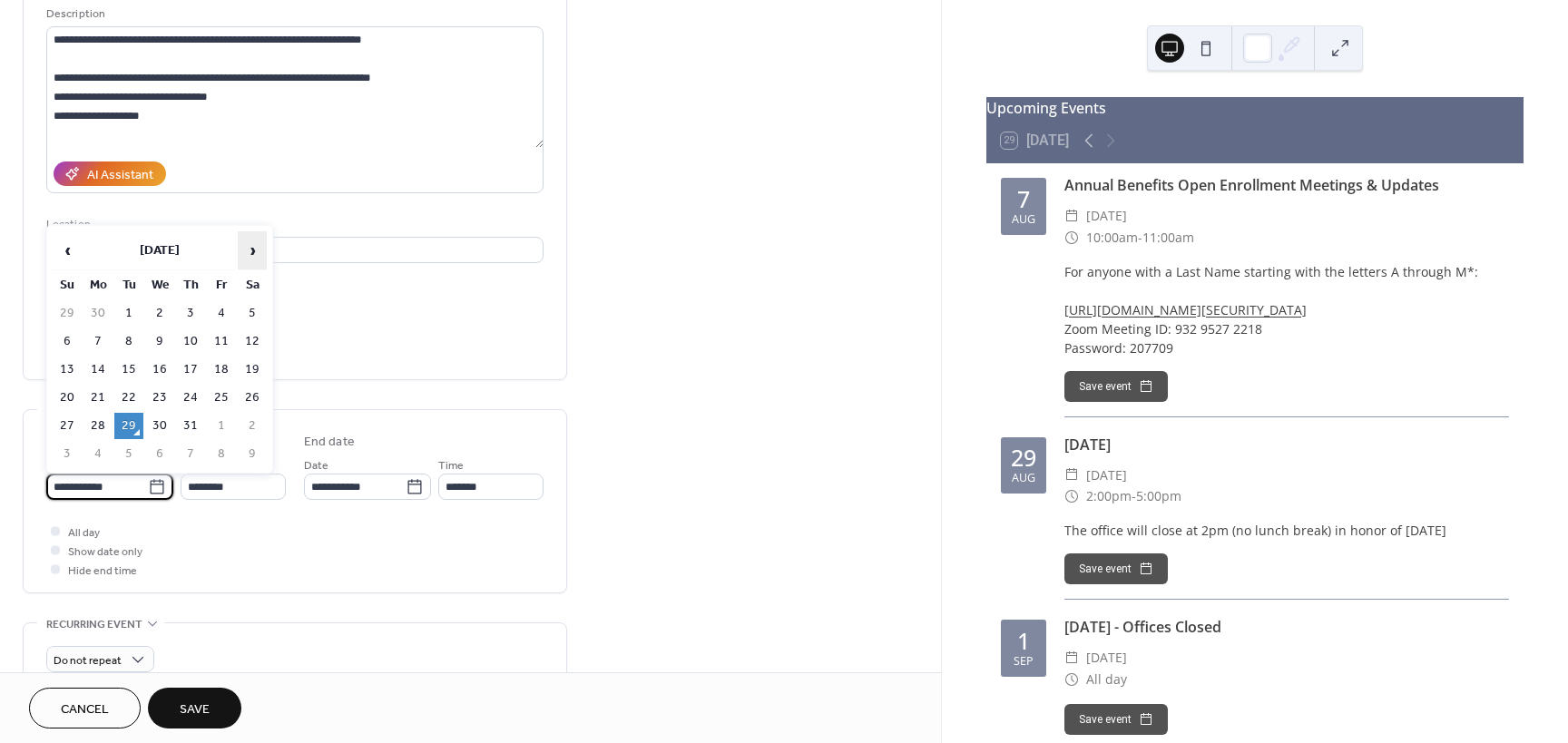 click on "›" at bounding box center (252, 250) 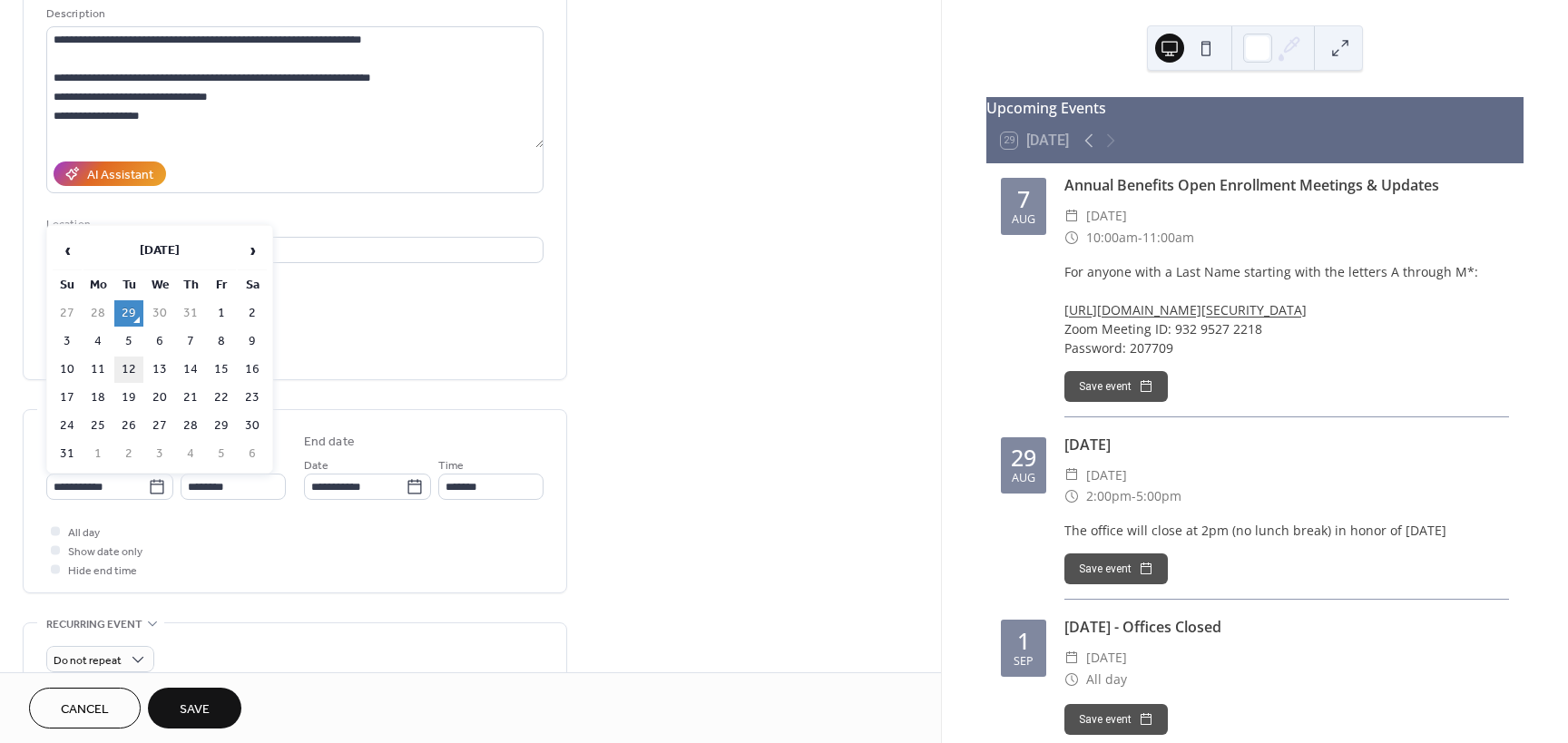 click on "12" at bounding box center [129, 369] 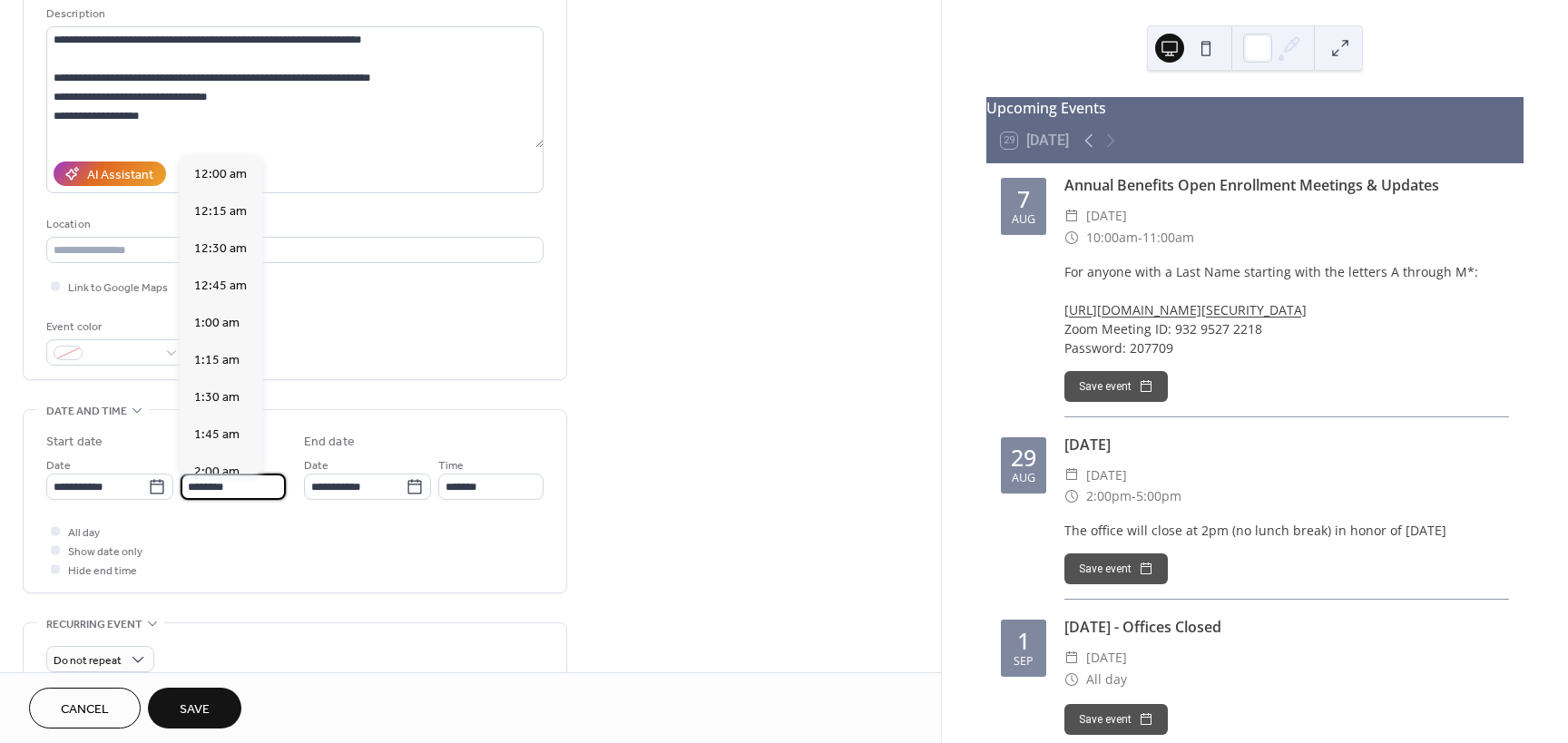 click on "********" at bounding box center [233, 486] 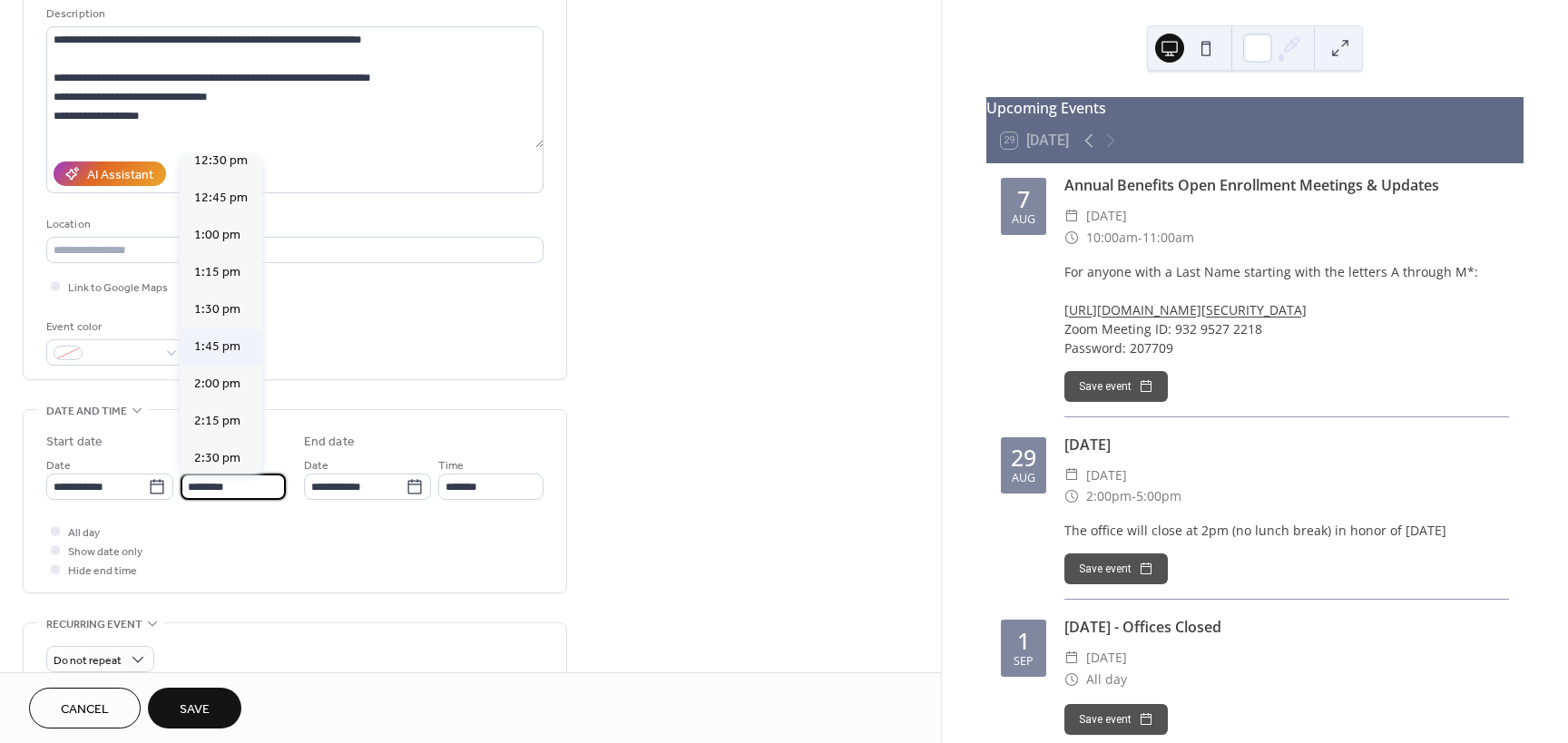 scroll, scrollTop: 1876, scrollLeft: 0, axis: vertical 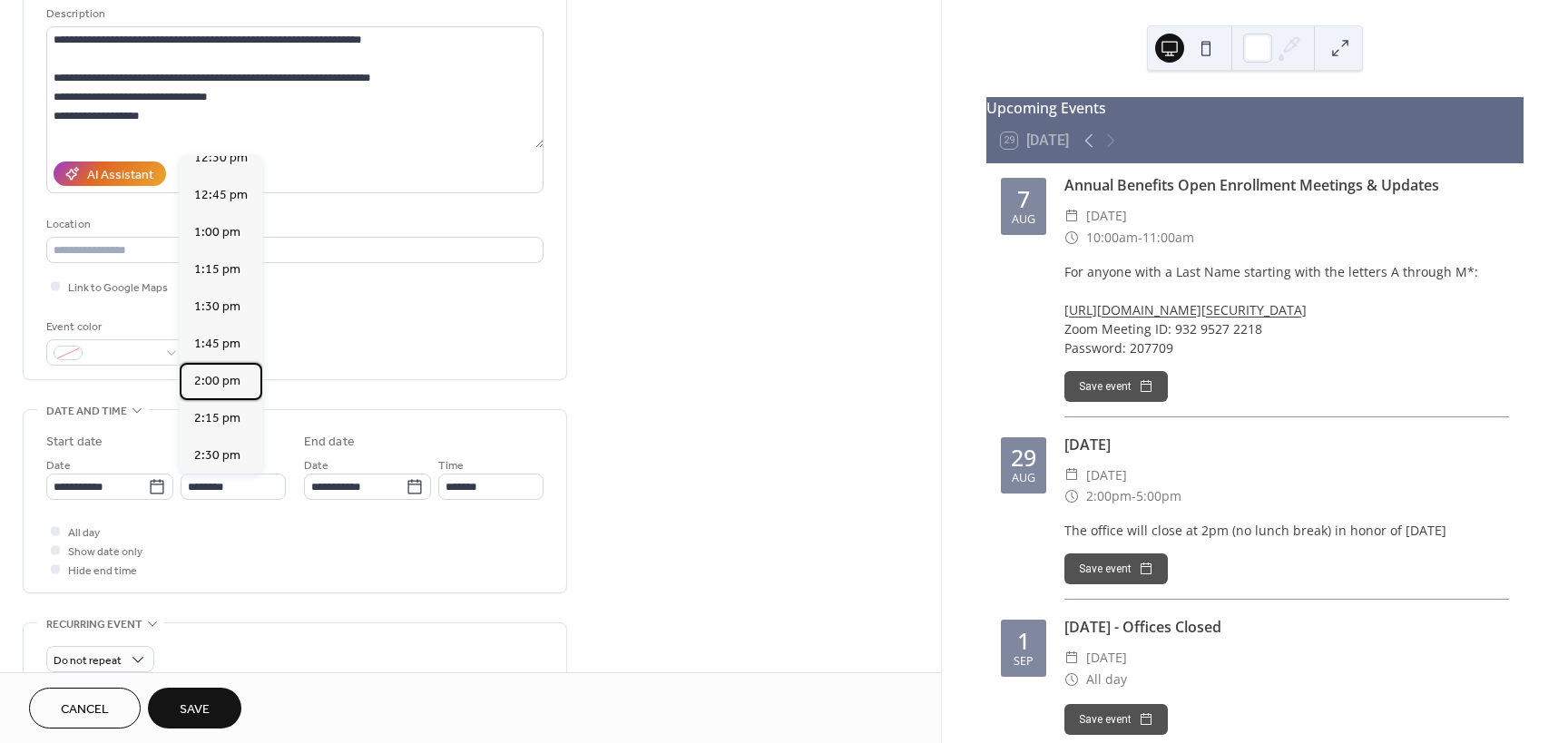 click on "2:00 pm" at bounding box center [217, 381] 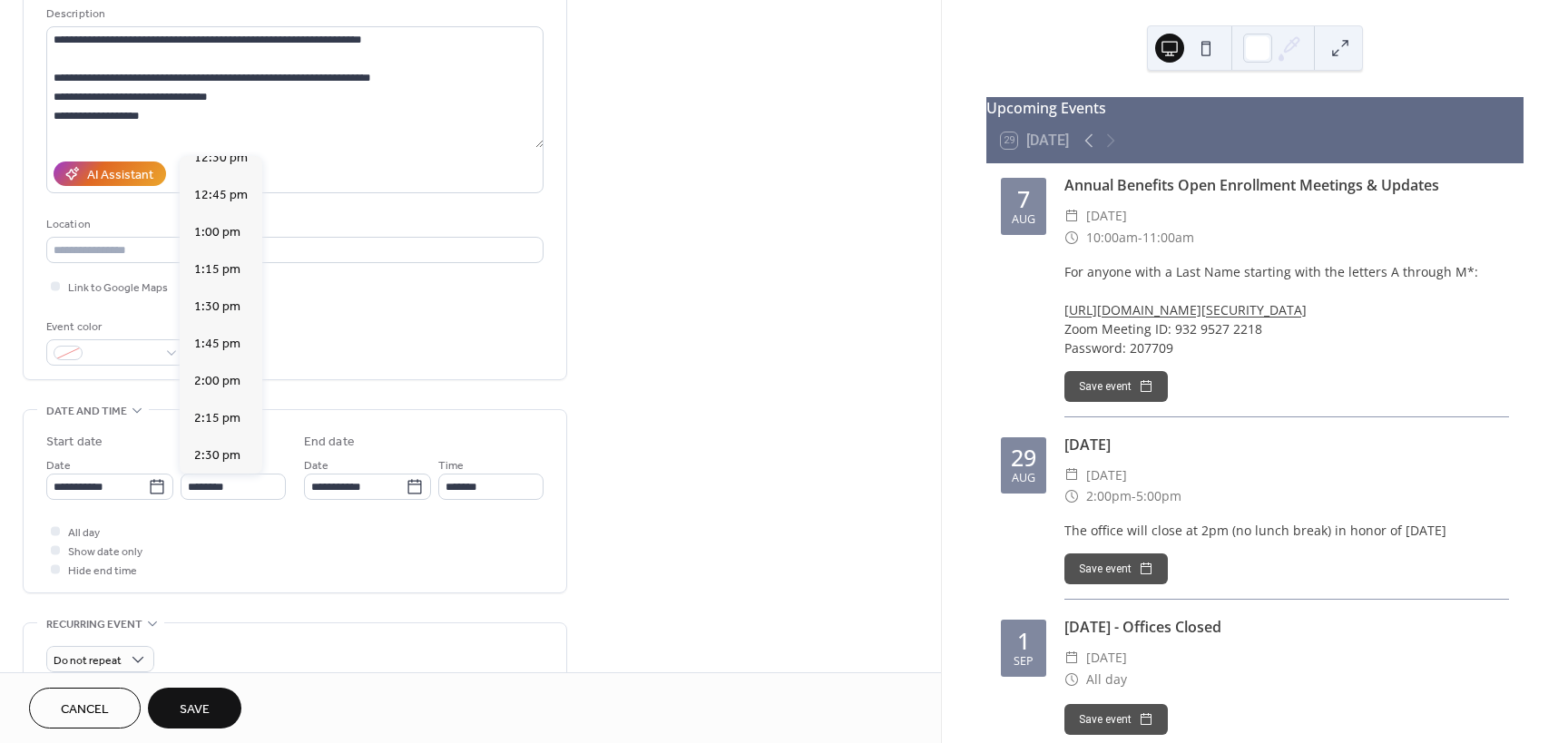 type on "*******" 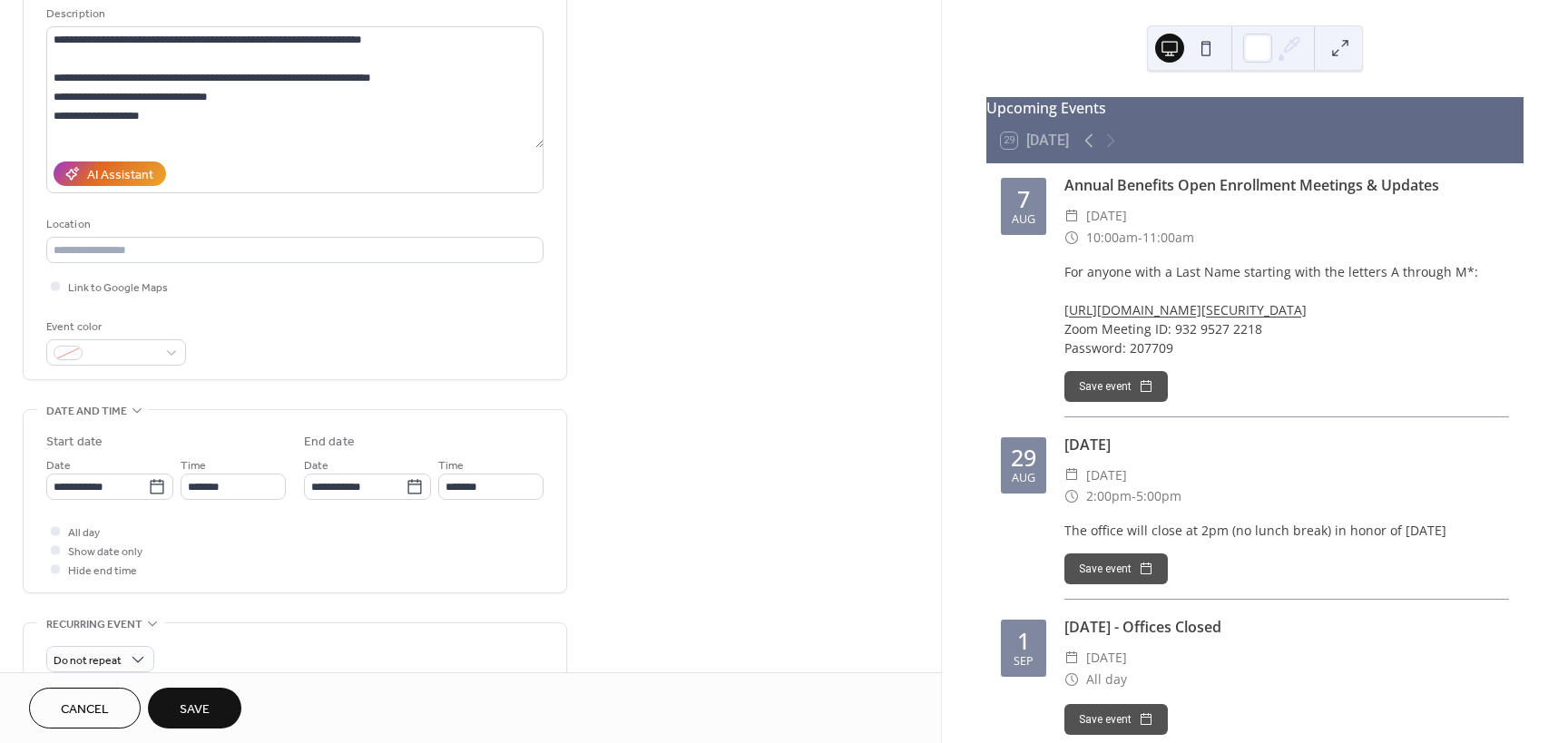 click on "Save" at bounding box center (194, 708) 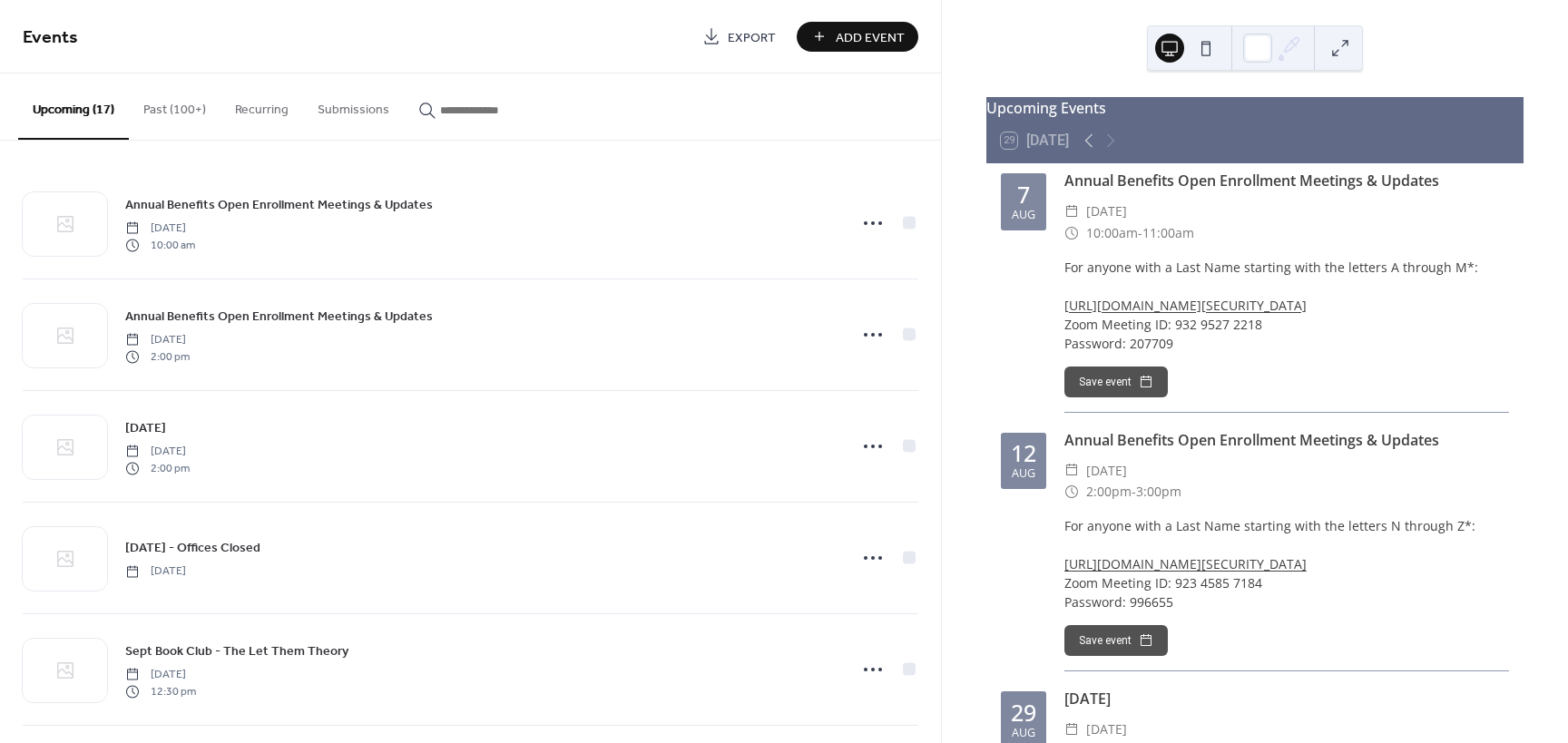 scroll, scrollTop: 0, scrollLeft: 0, axis: both 